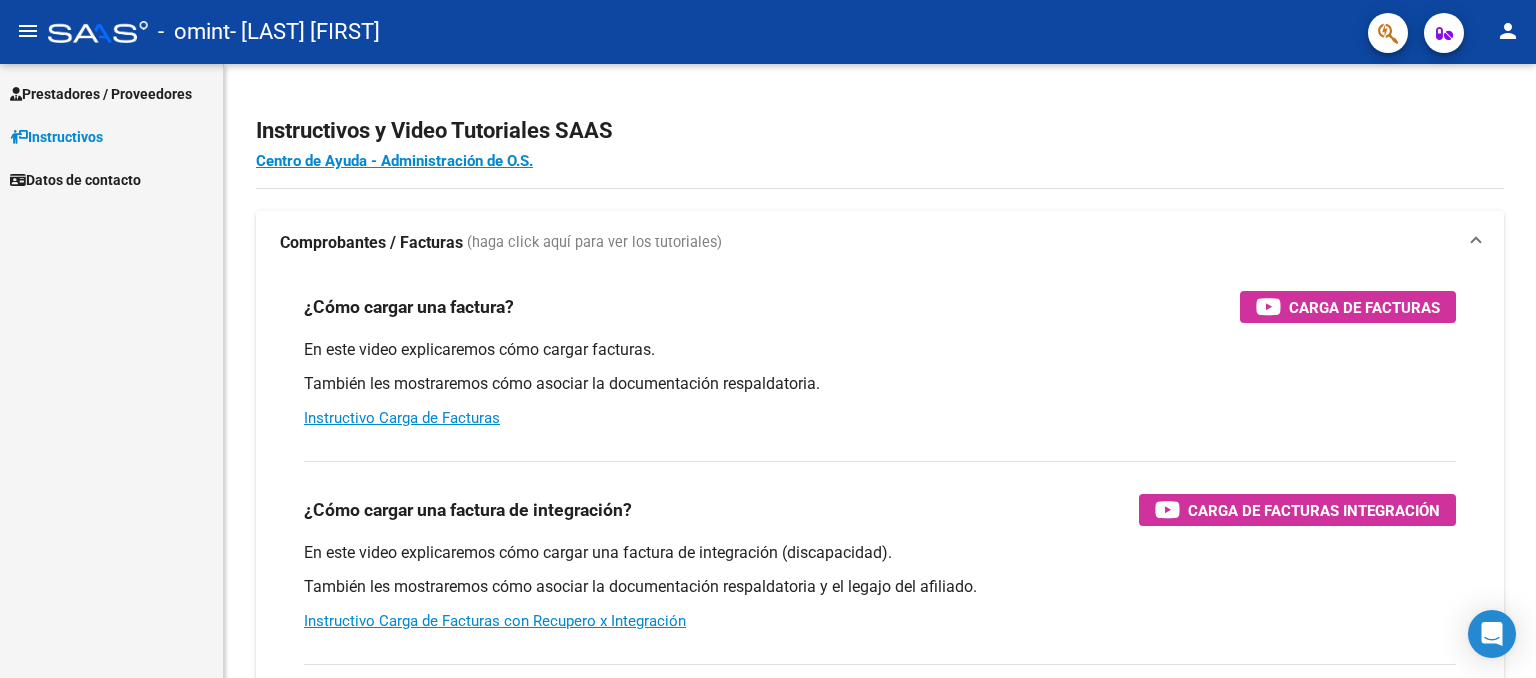 scroll, scrollTop: 0, scrollLeft: 0, axis: both 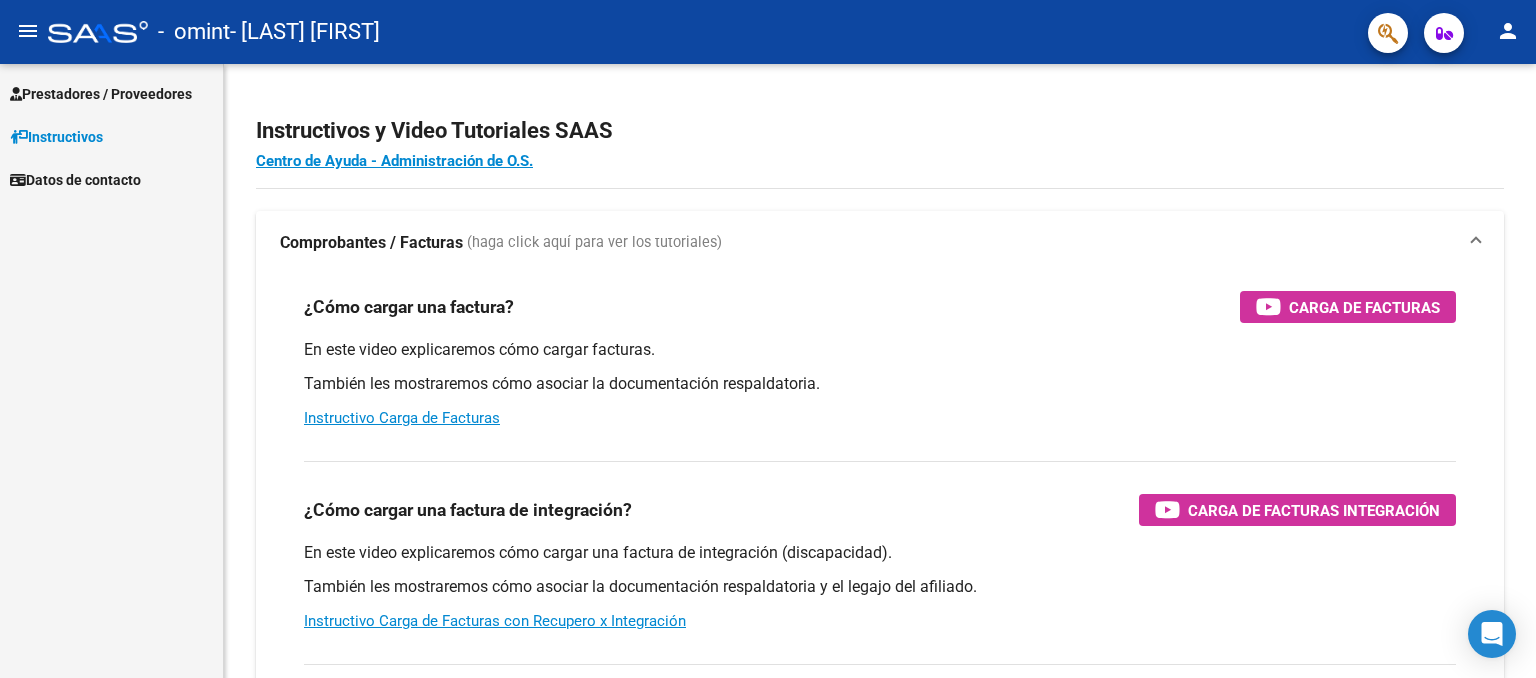 click on "Prestadores / Proveedores" at bounding box center (101, 94) 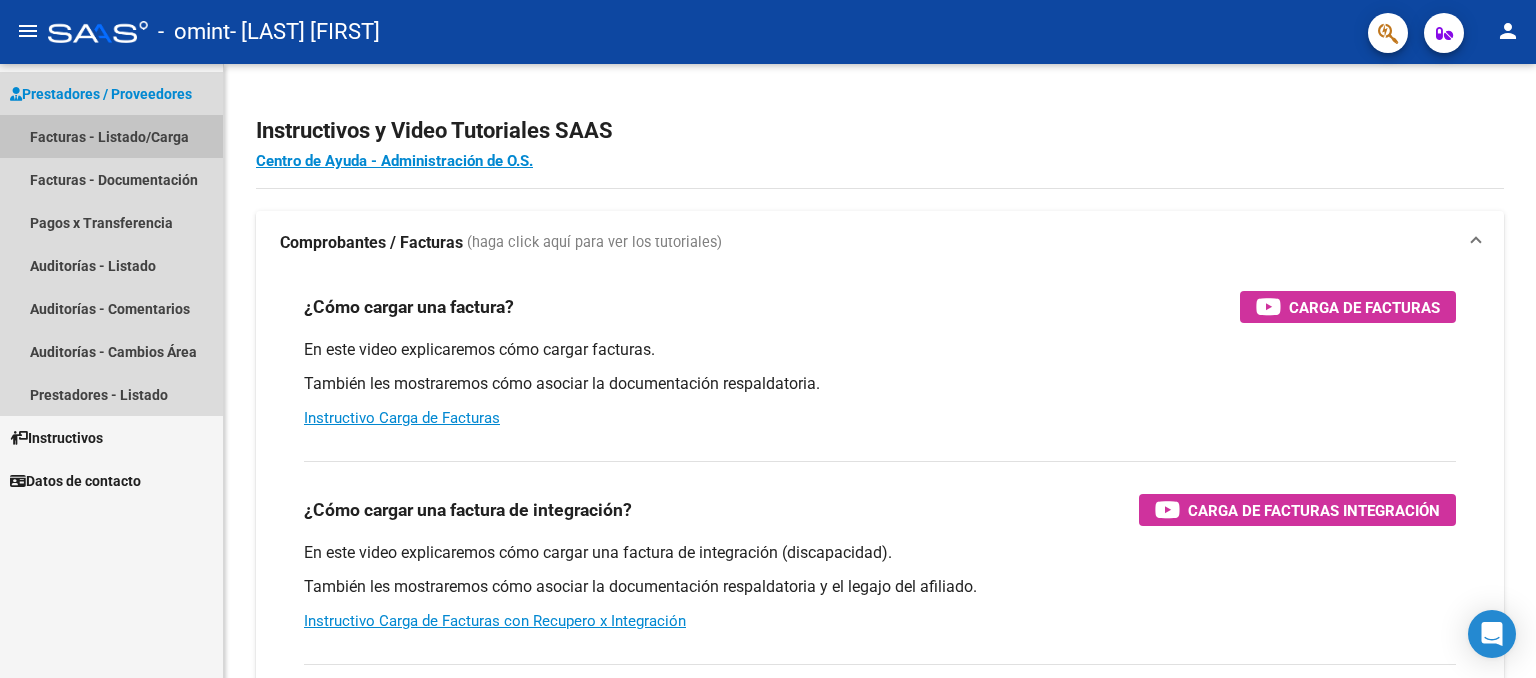 click on "Facturas - Listado/Carga" at bounding box center (111, 136) 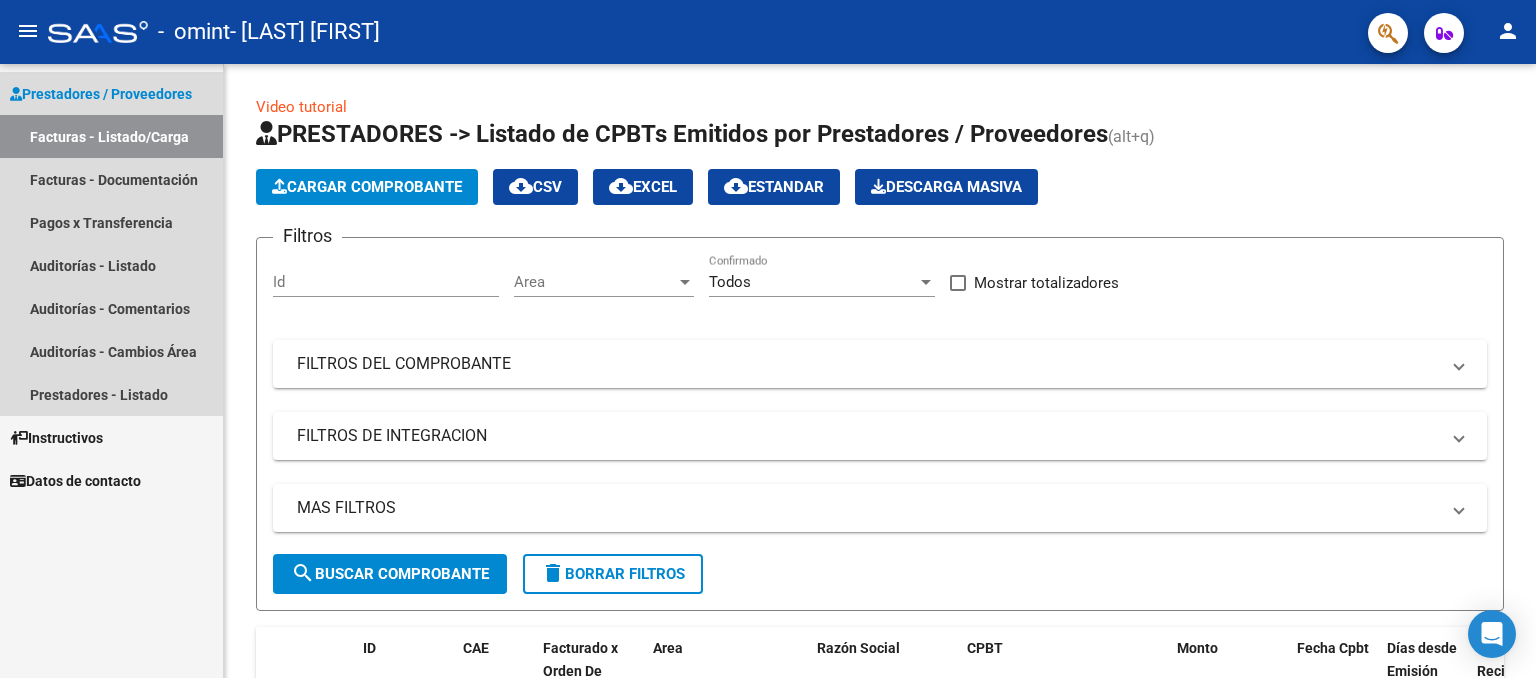 click on "Prestadores / Proveedores" at bounding box center [101, 94] 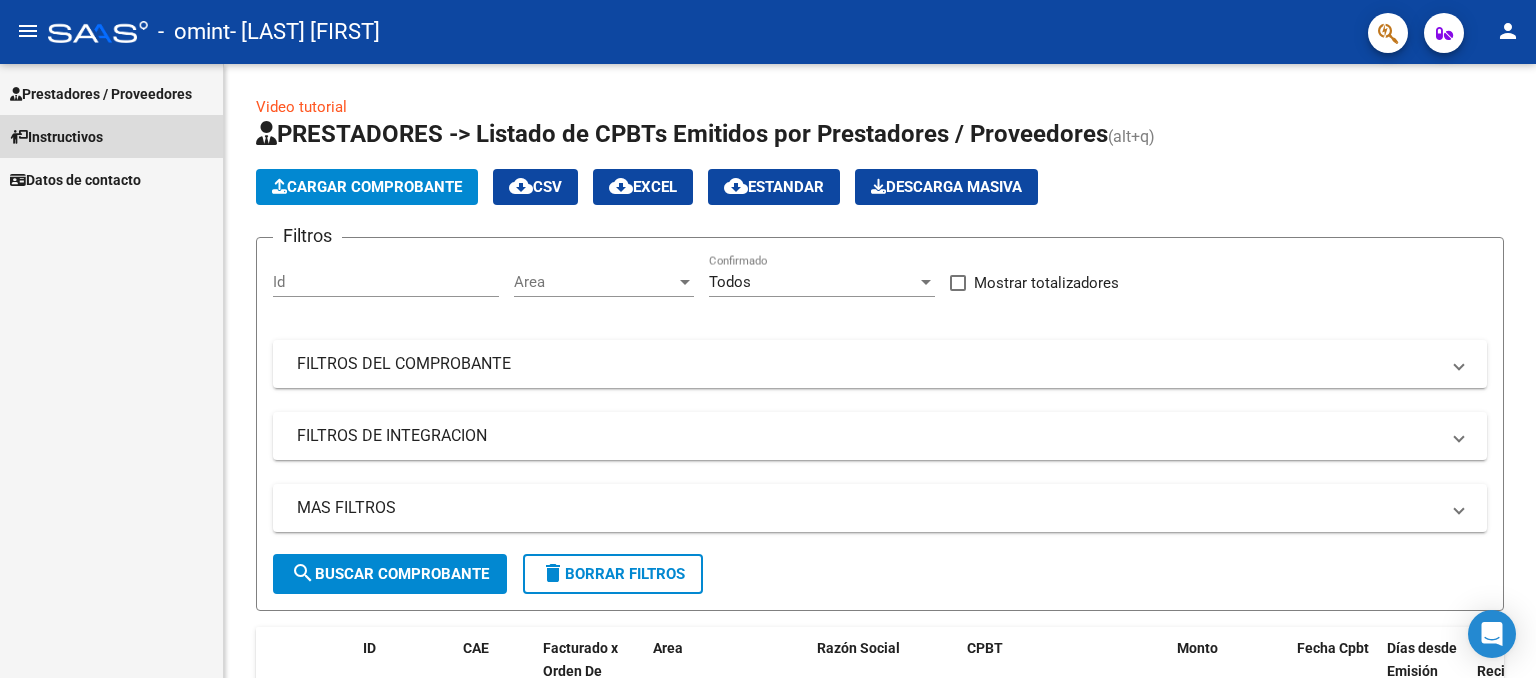 click on "Instructivos" at bounding box center (56, 137) 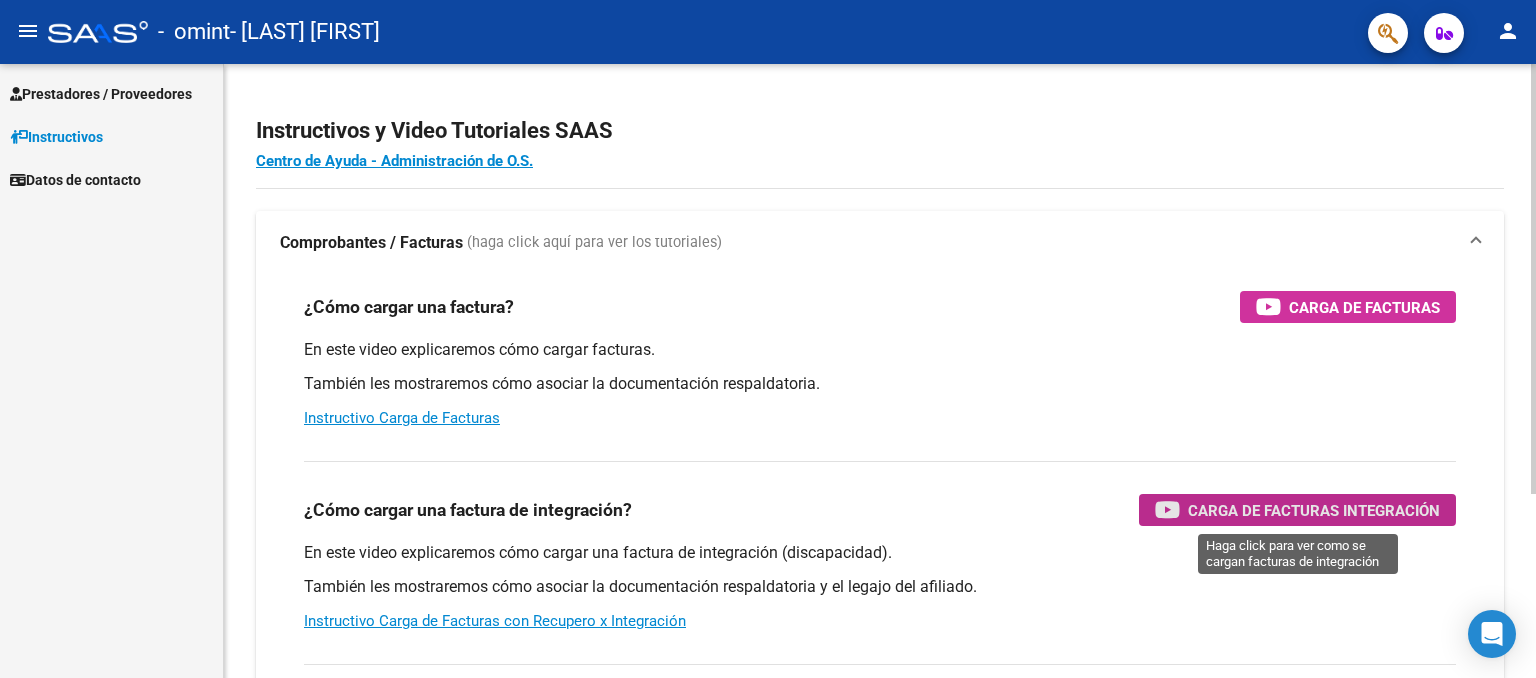 click on "Carga de Facturas Integración" at bounding box center [1314, 510] 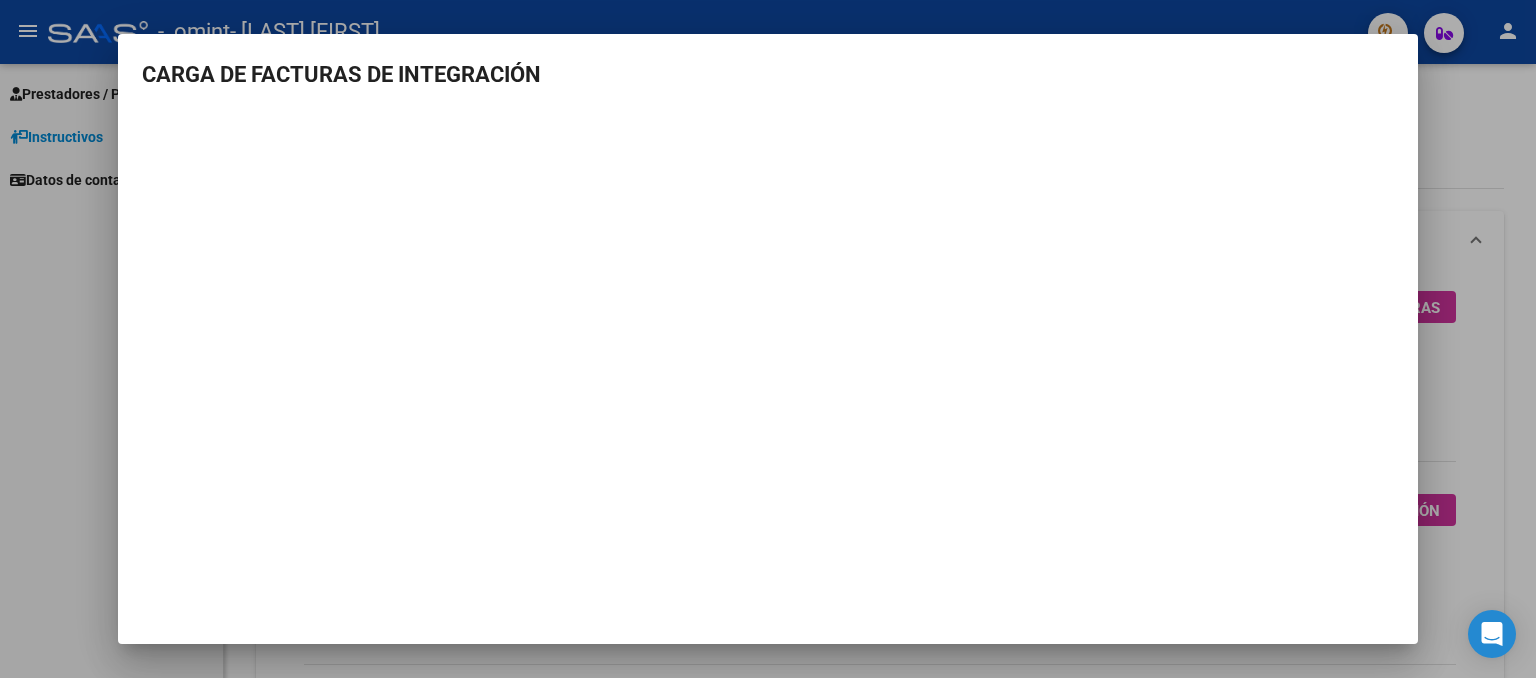 click at bounding box center [768, 339] 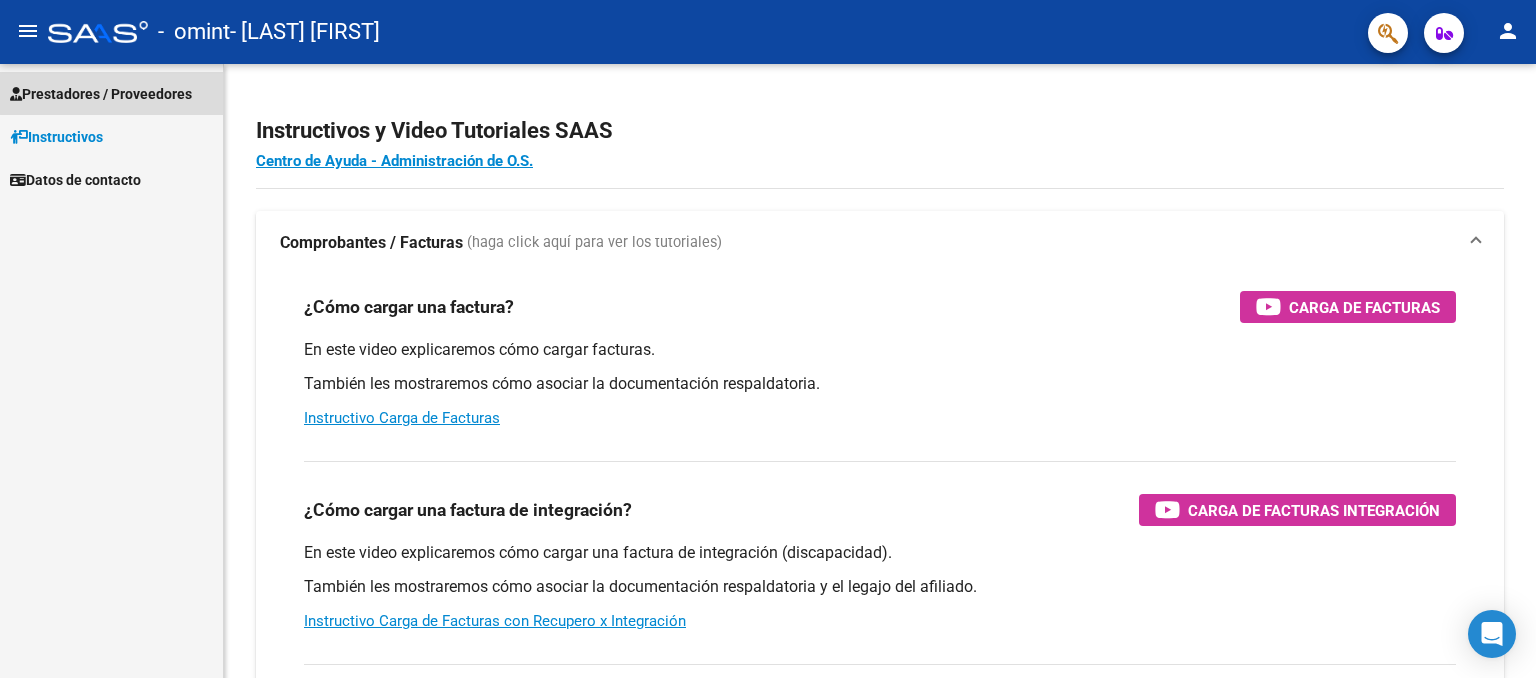 click on "Prestadores / Proveedores" at bounding box center (101, 94) 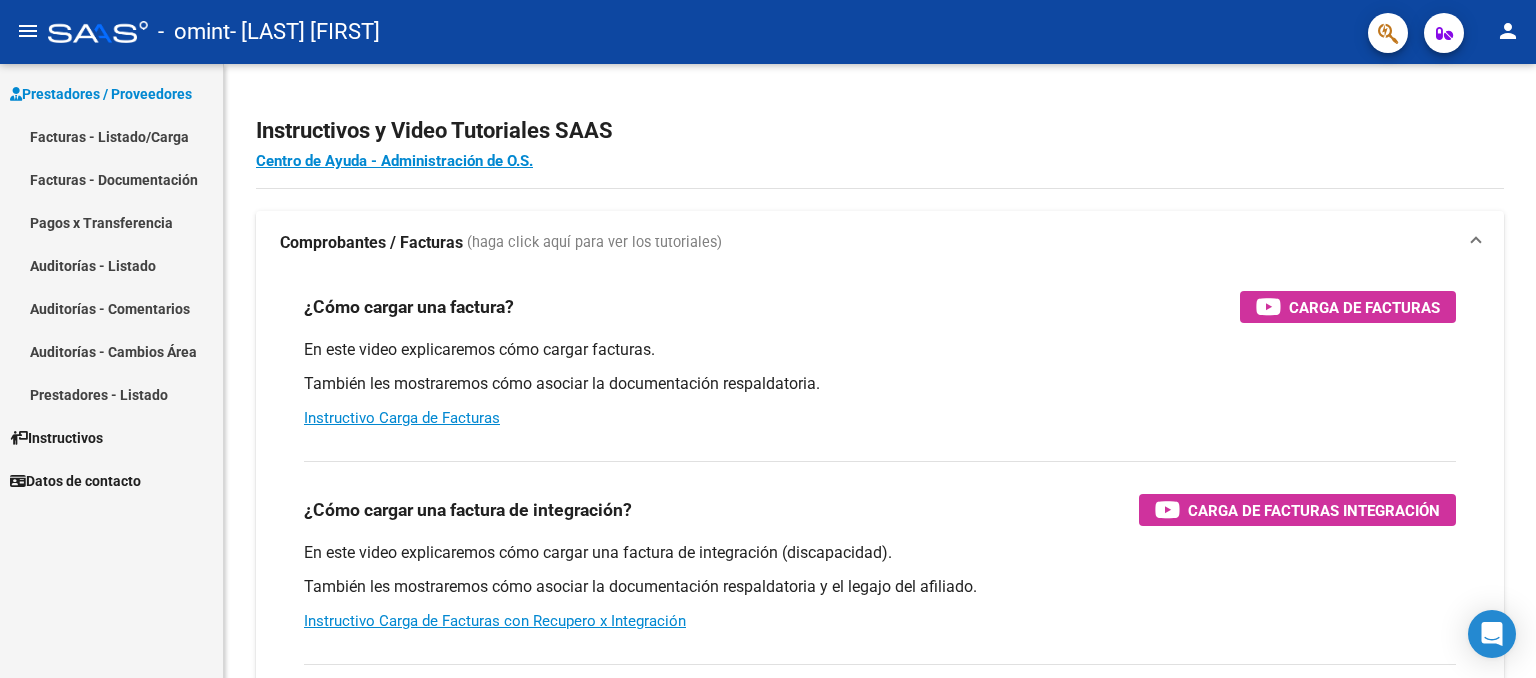 click on "Facturas - Listado/Carga" at bounding box center [111, 136] 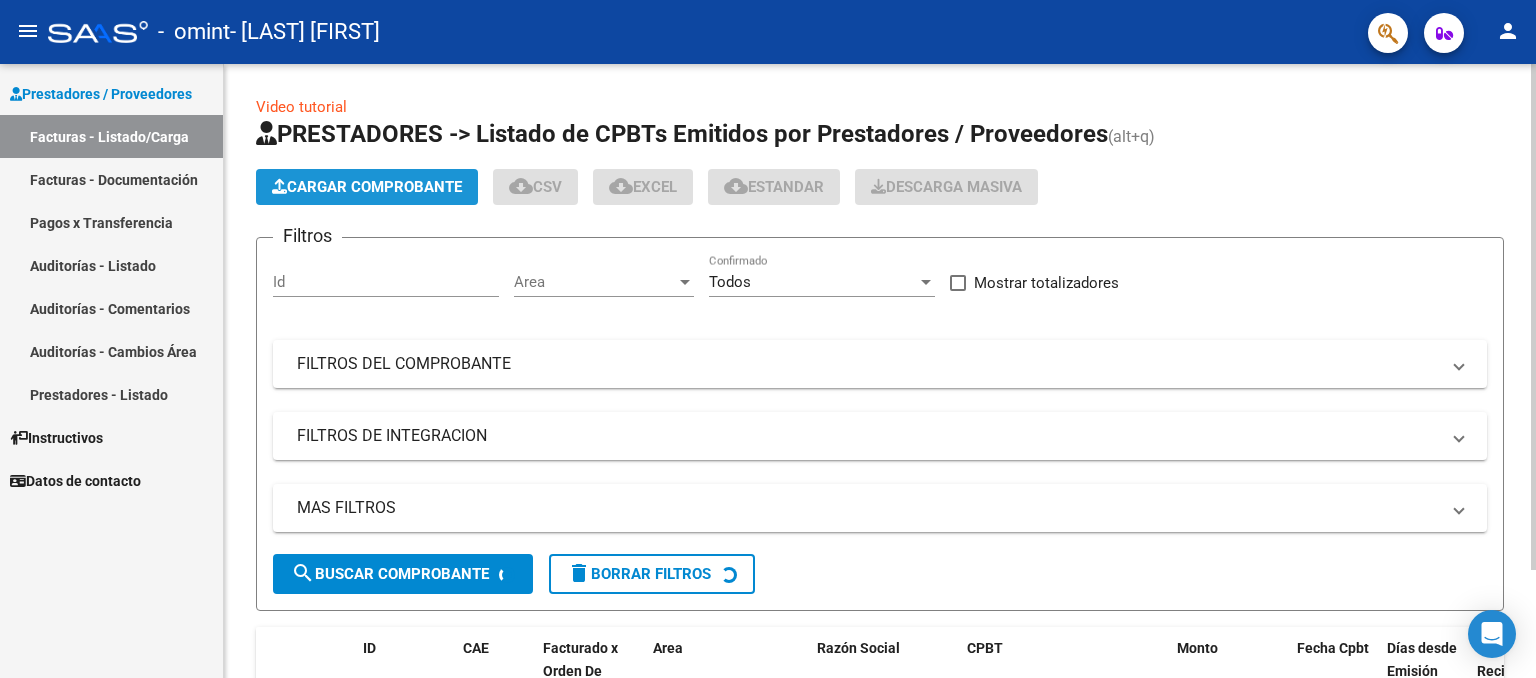 click on "Cargar Comprobante" 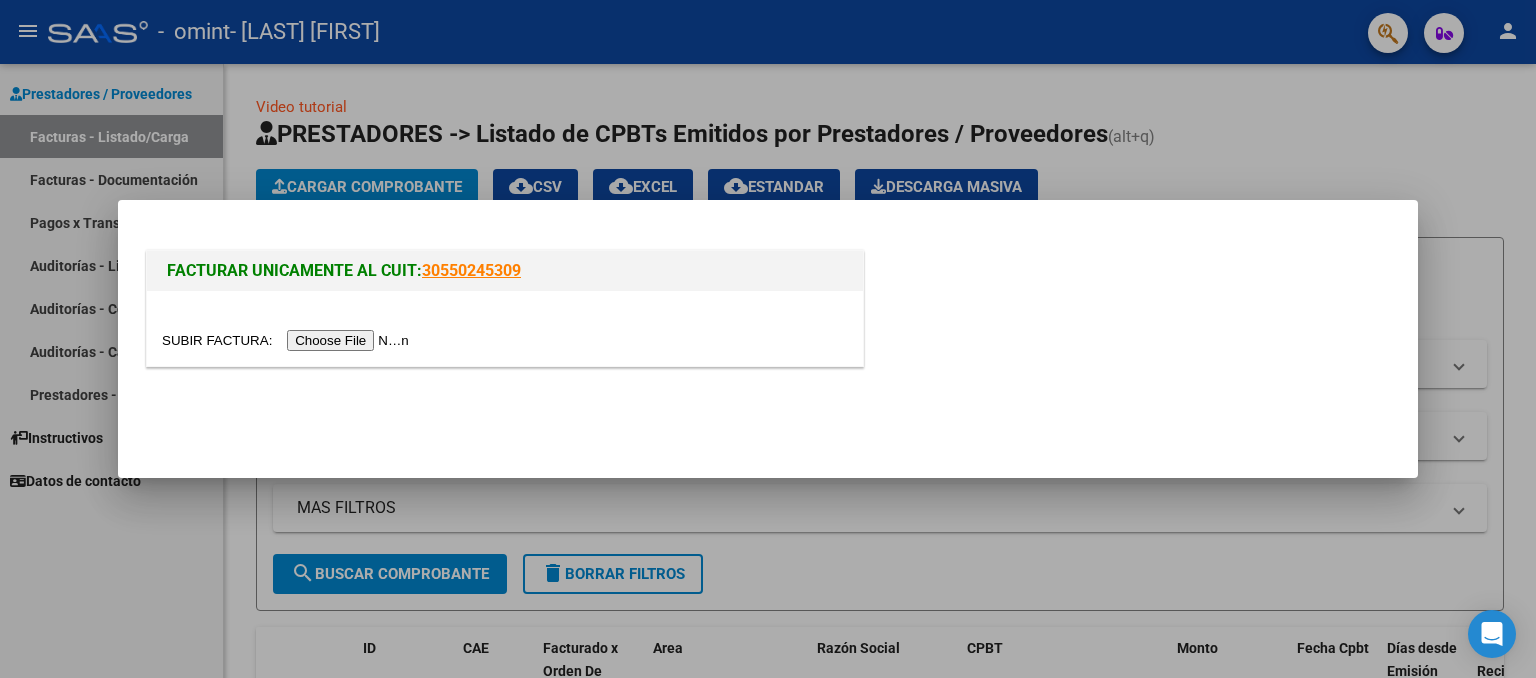 click at bounding box center (288, 340) 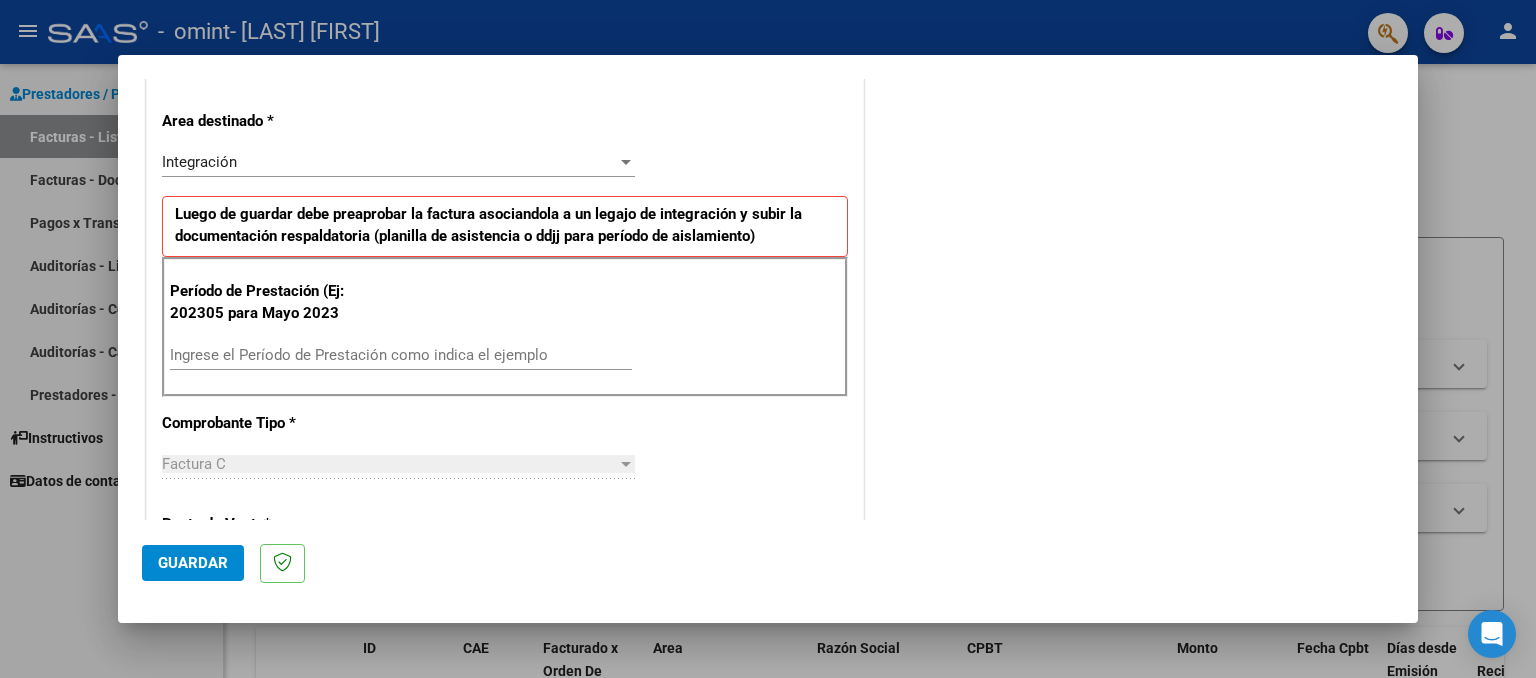 scroll, scrollTop: 408, scrollLeft: 0, axis: vertical 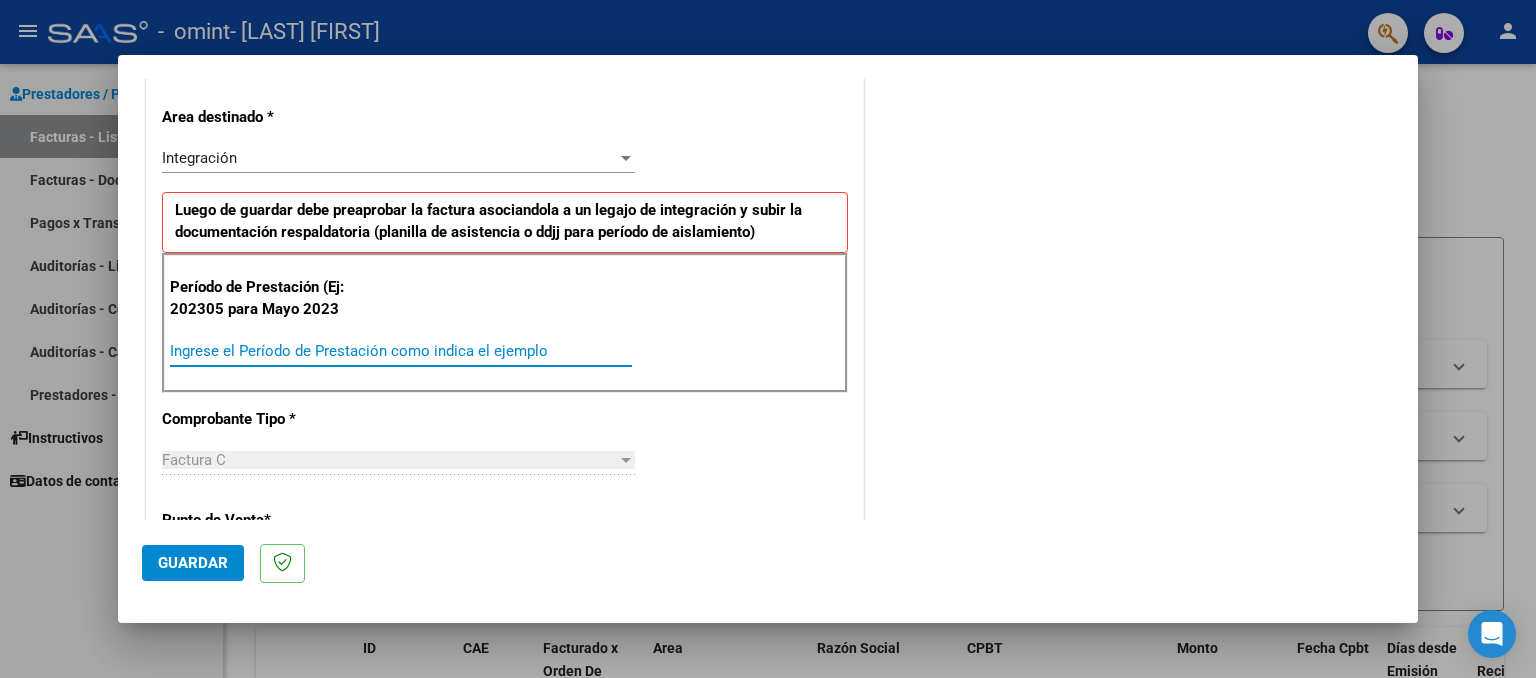 click on "Ingrese el Período de Prestación como indica el ejemplo" at bounding box center (401, 351) 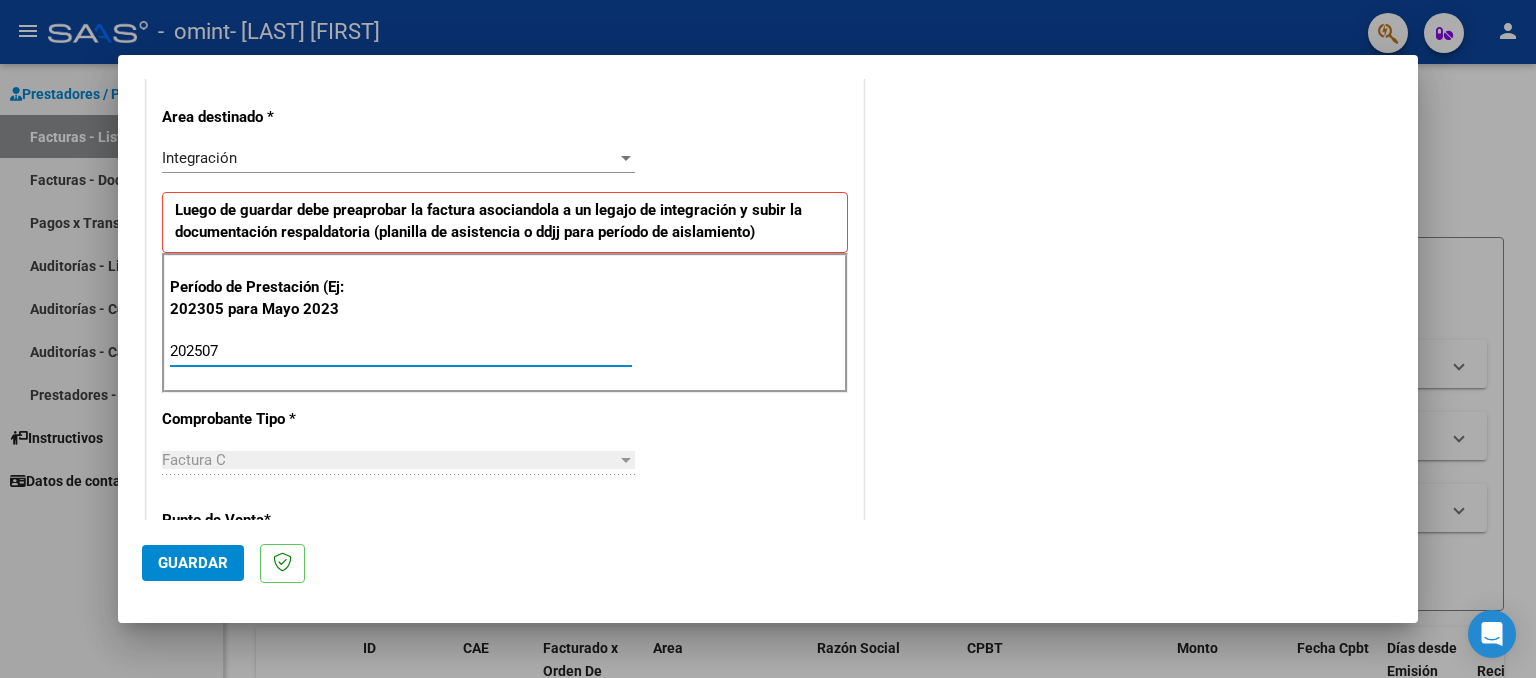 type on "202507" 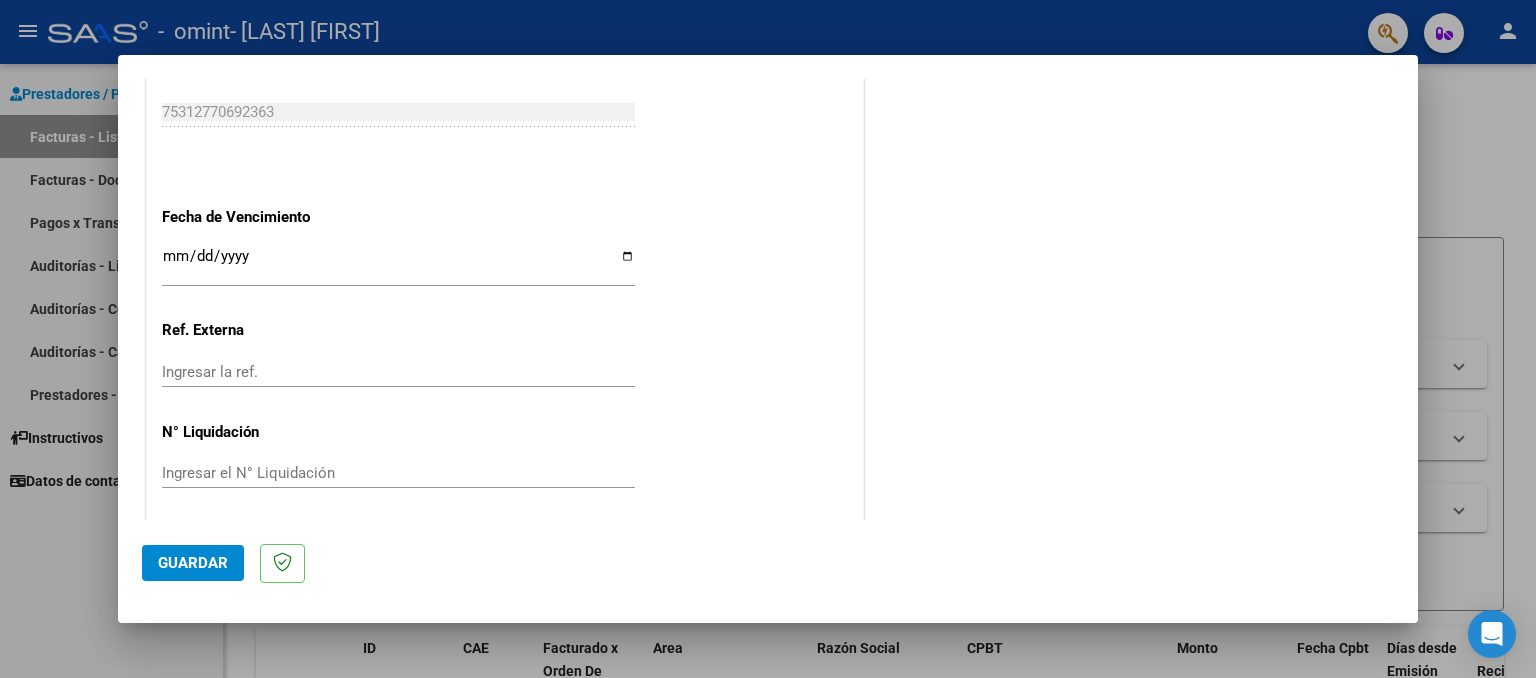 scroll, scrollTop: 1279, scrollLeft: 0, axis: vertical 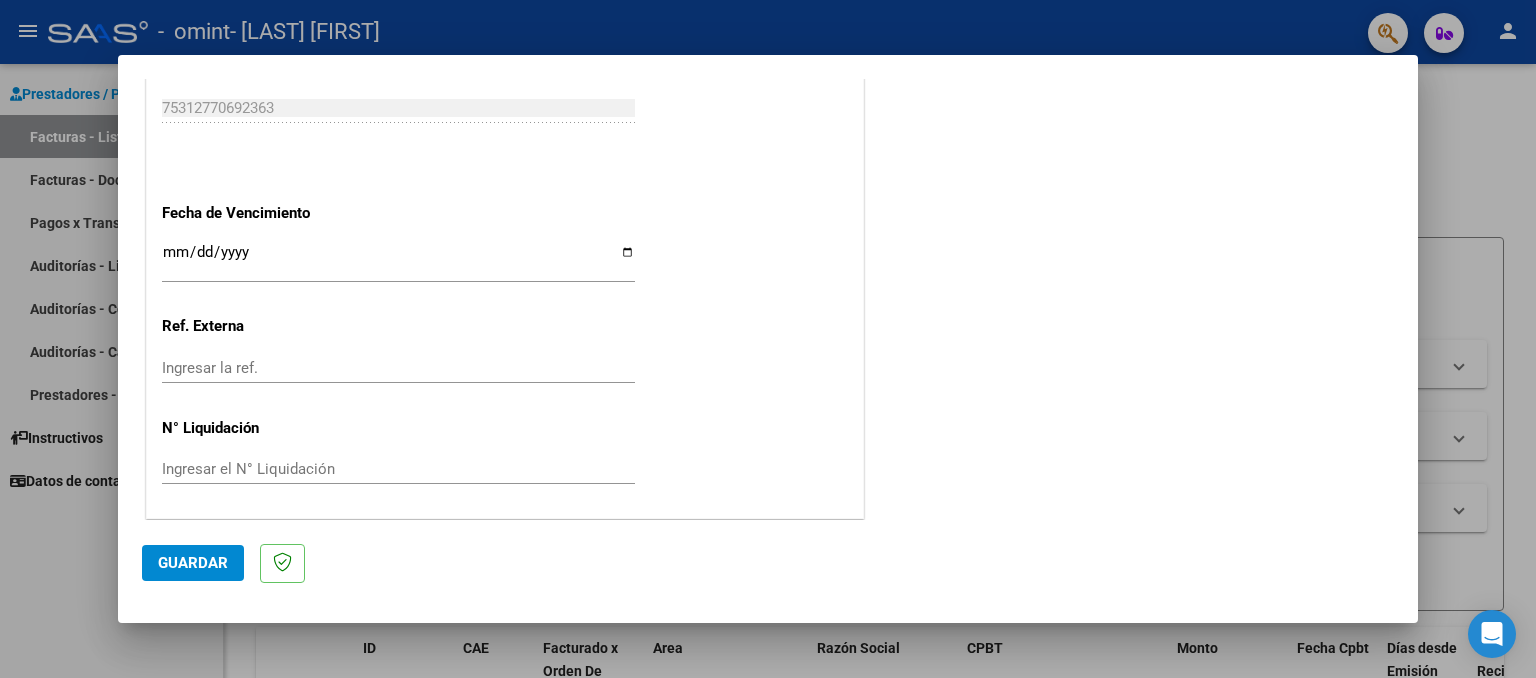 click on "Guardar" 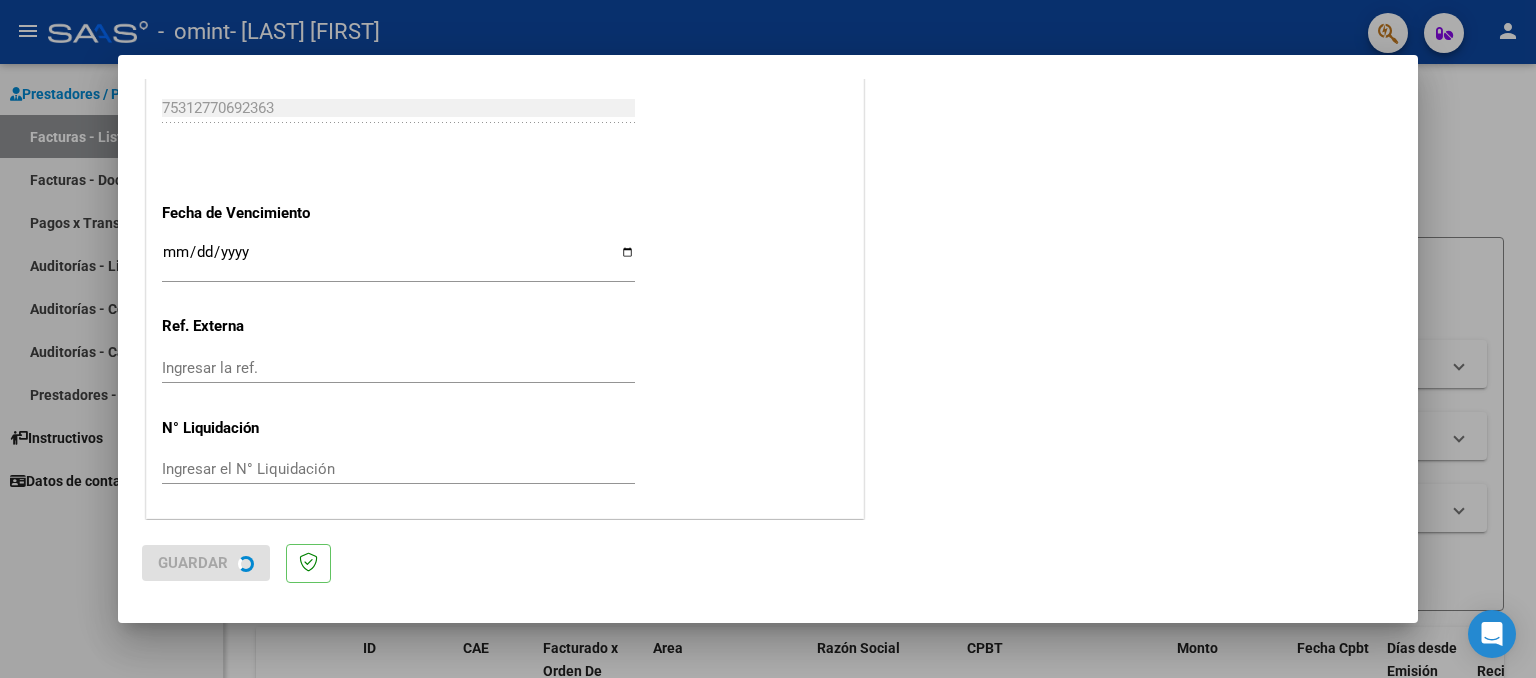 scroll, scrollTop: 0, scrollLeft: 0, axis: both 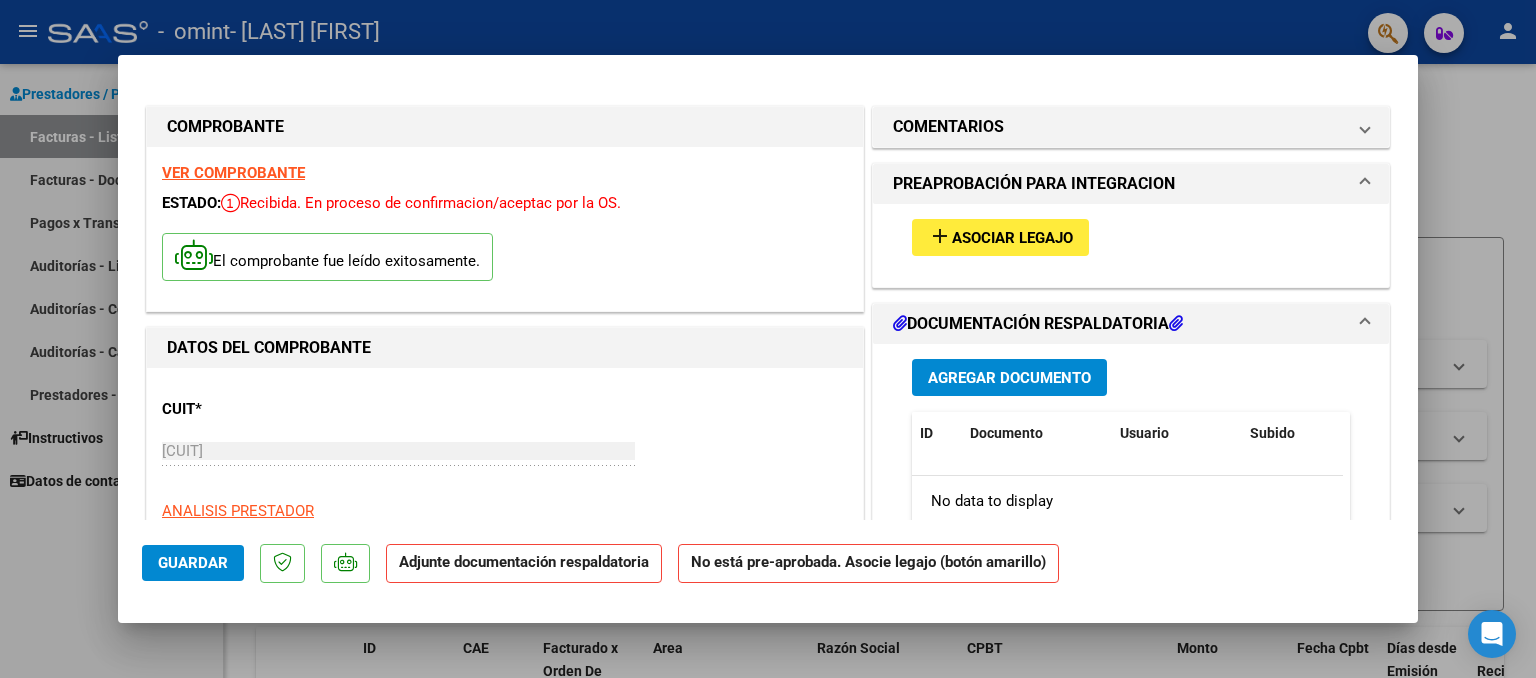 click on "add Asociar Legajo" at bounding box center (1000, 237) 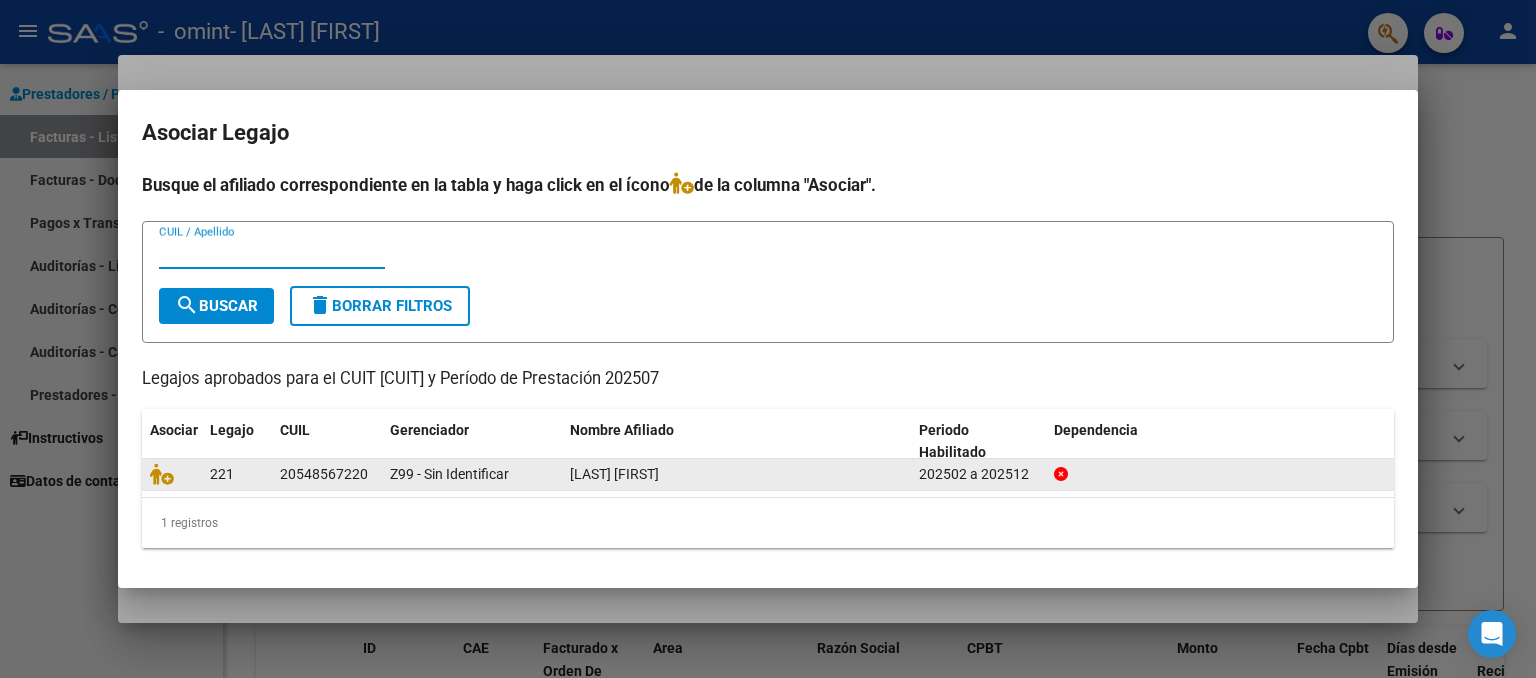click on "VASQUEZ MATHEO SEBASTIAN" 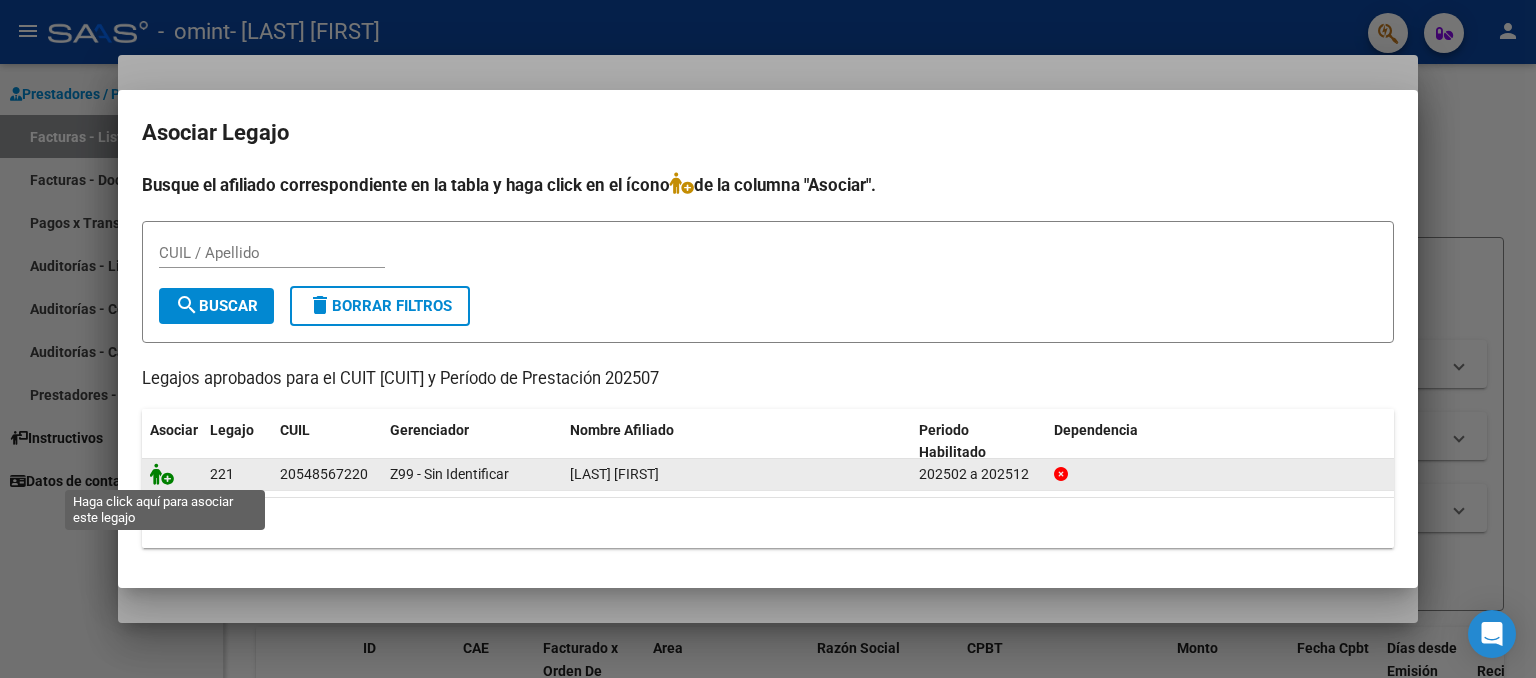 click 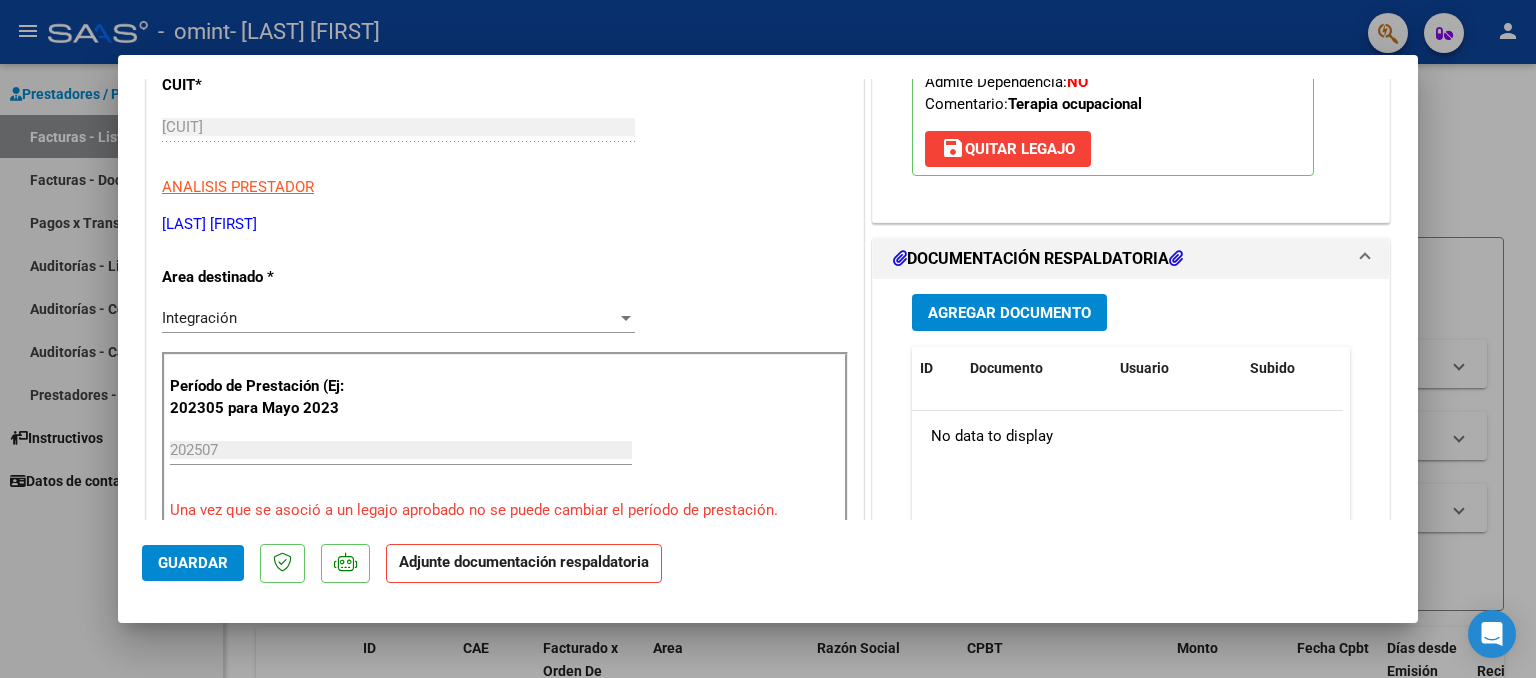 scroll, scrollTop: 321, scrollLeft: 0, axis: vertical 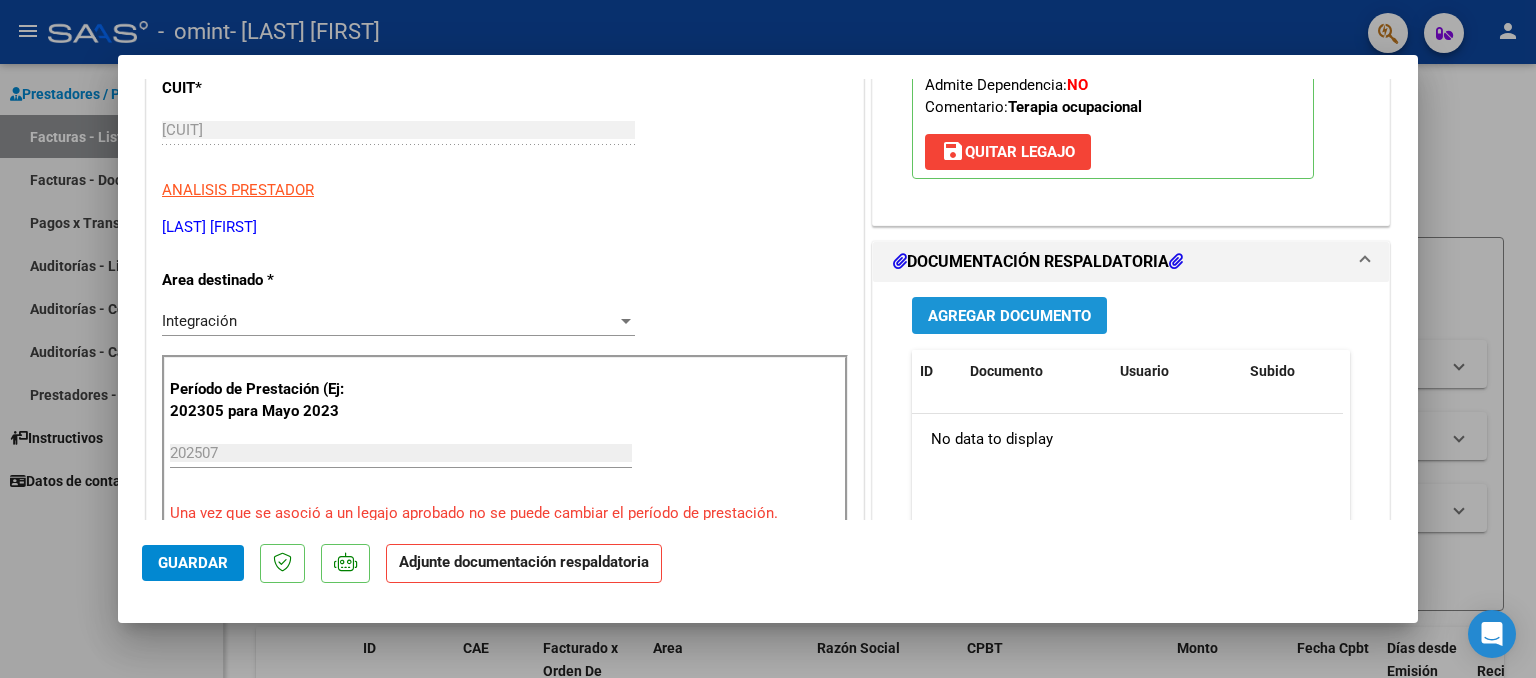 click on "Agregar Documento" at bounding box center [1009, 316] 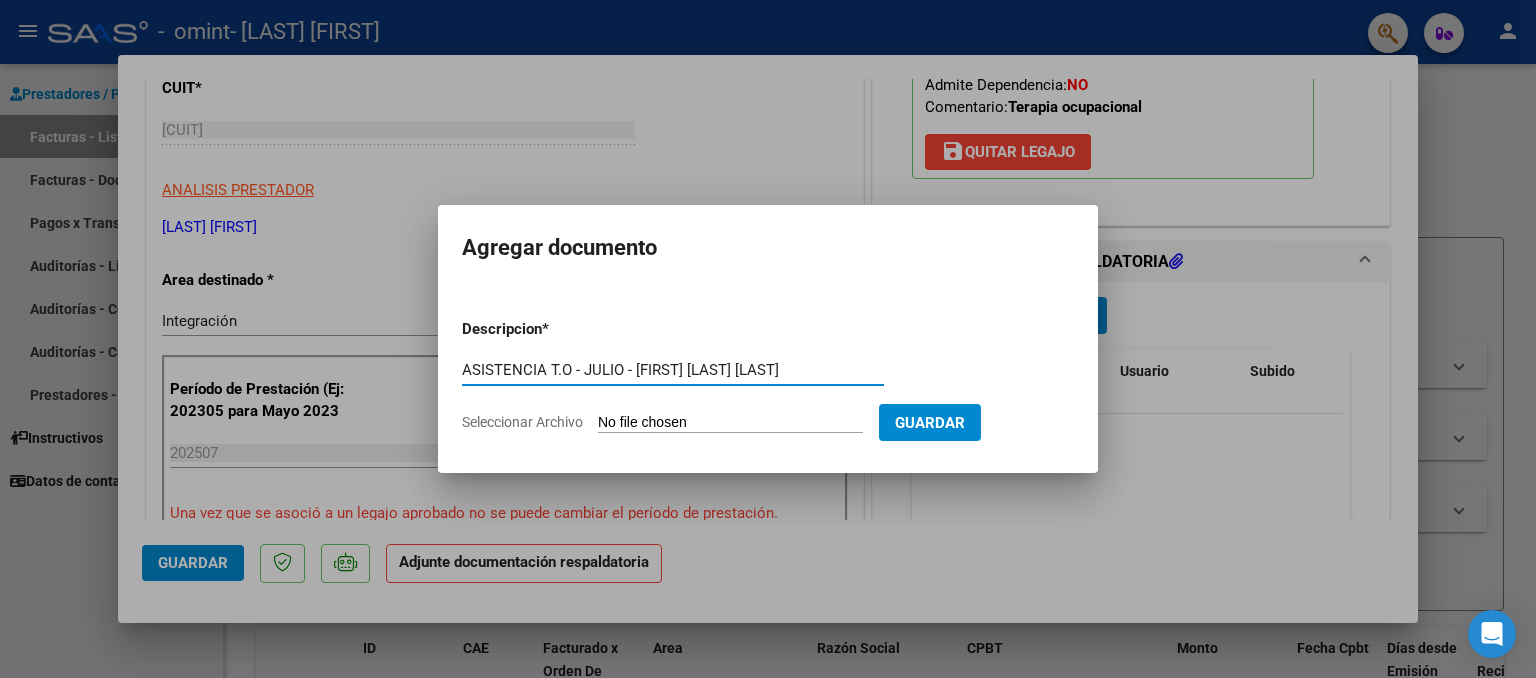 type on "ASISTENCIA T.O - JULIO - MATHEO SEBASTIAN VASQUEZ" 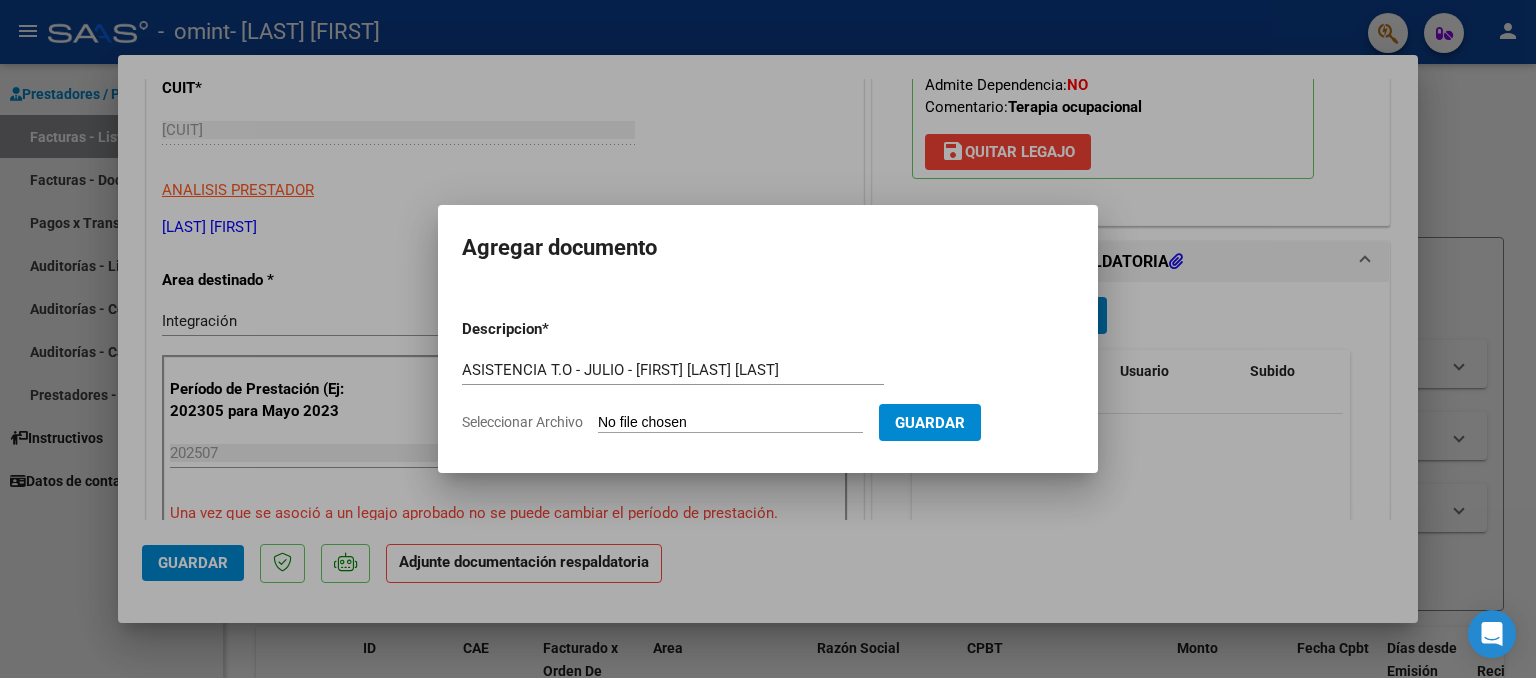 type on "C:\fakepath\ASISTENCIA T.O - JULIO - MATHEO VASQUEZ.pdf" 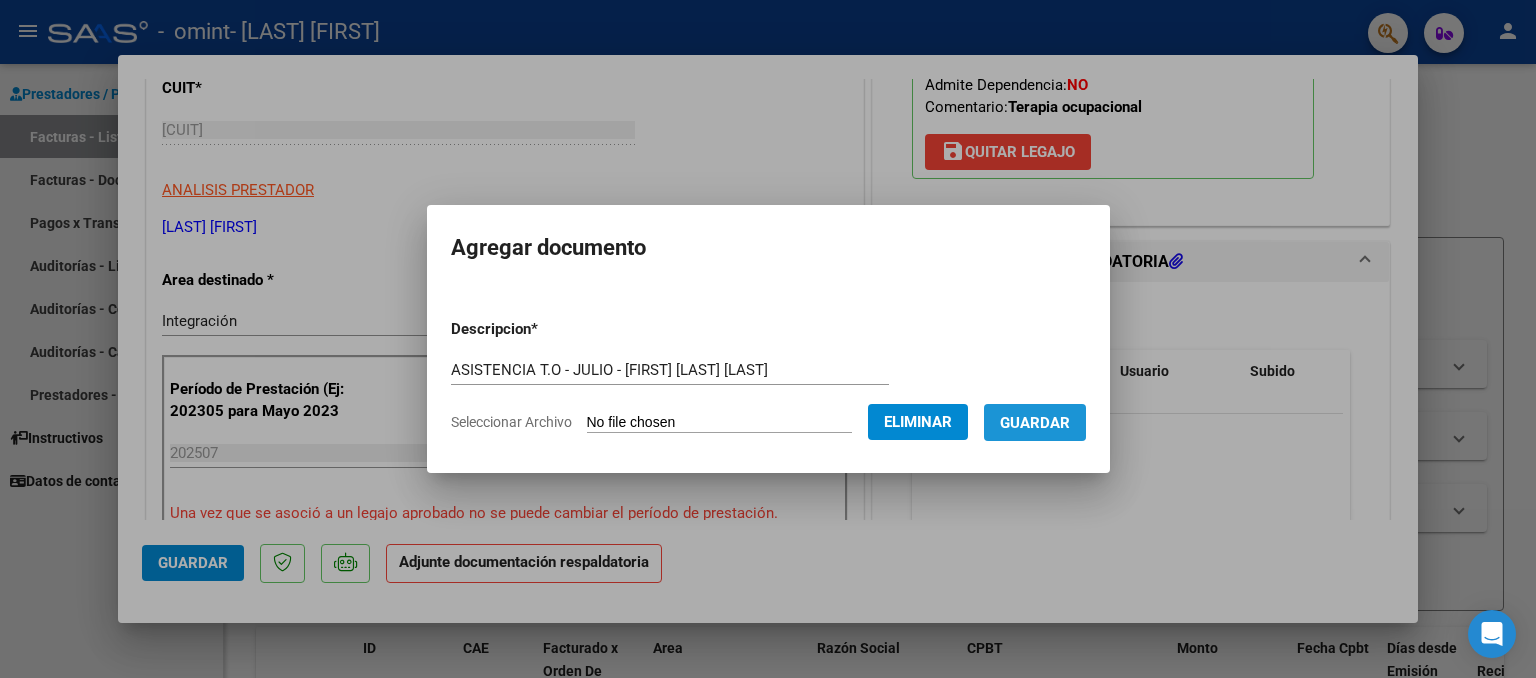 click on "Guardar" at bounding box center (1035, 423) 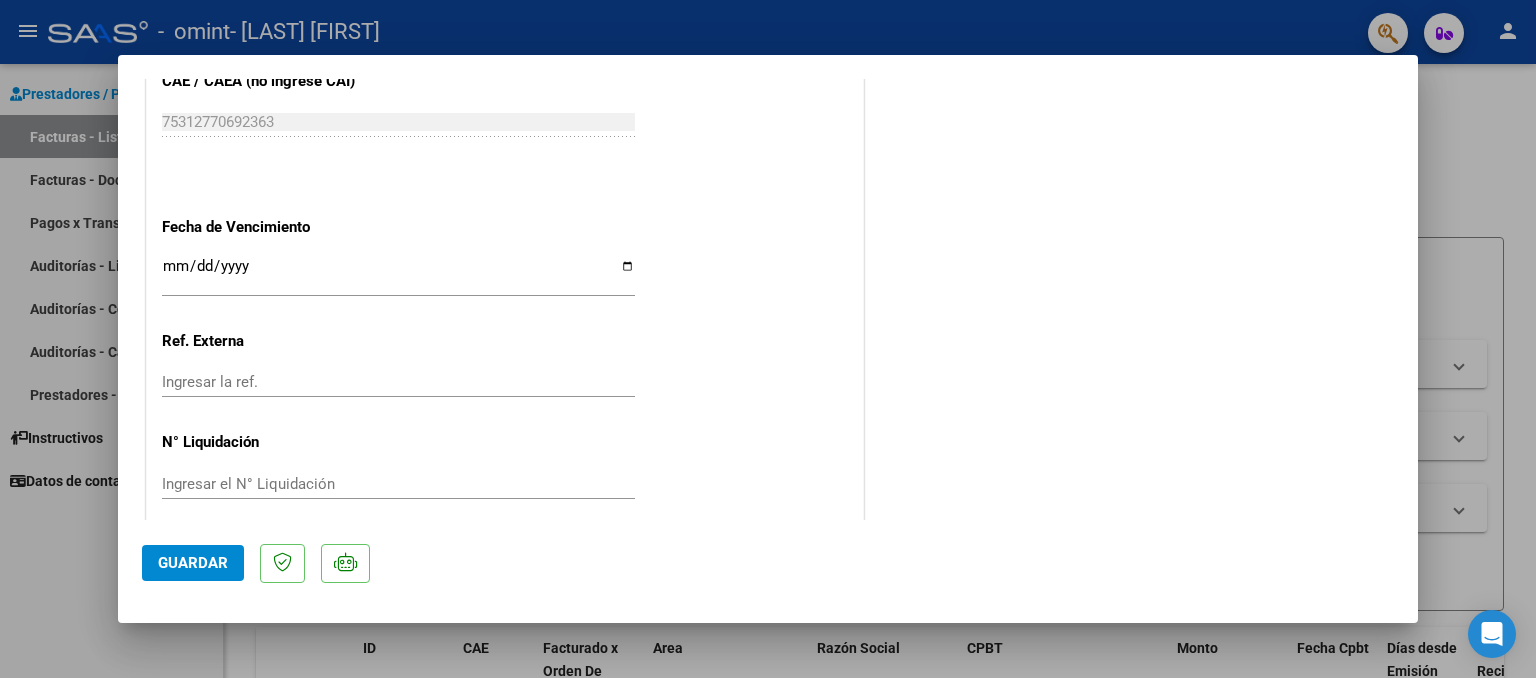 scroll, scrollTop: 1347, scrollLeft: 0, axis: vertical 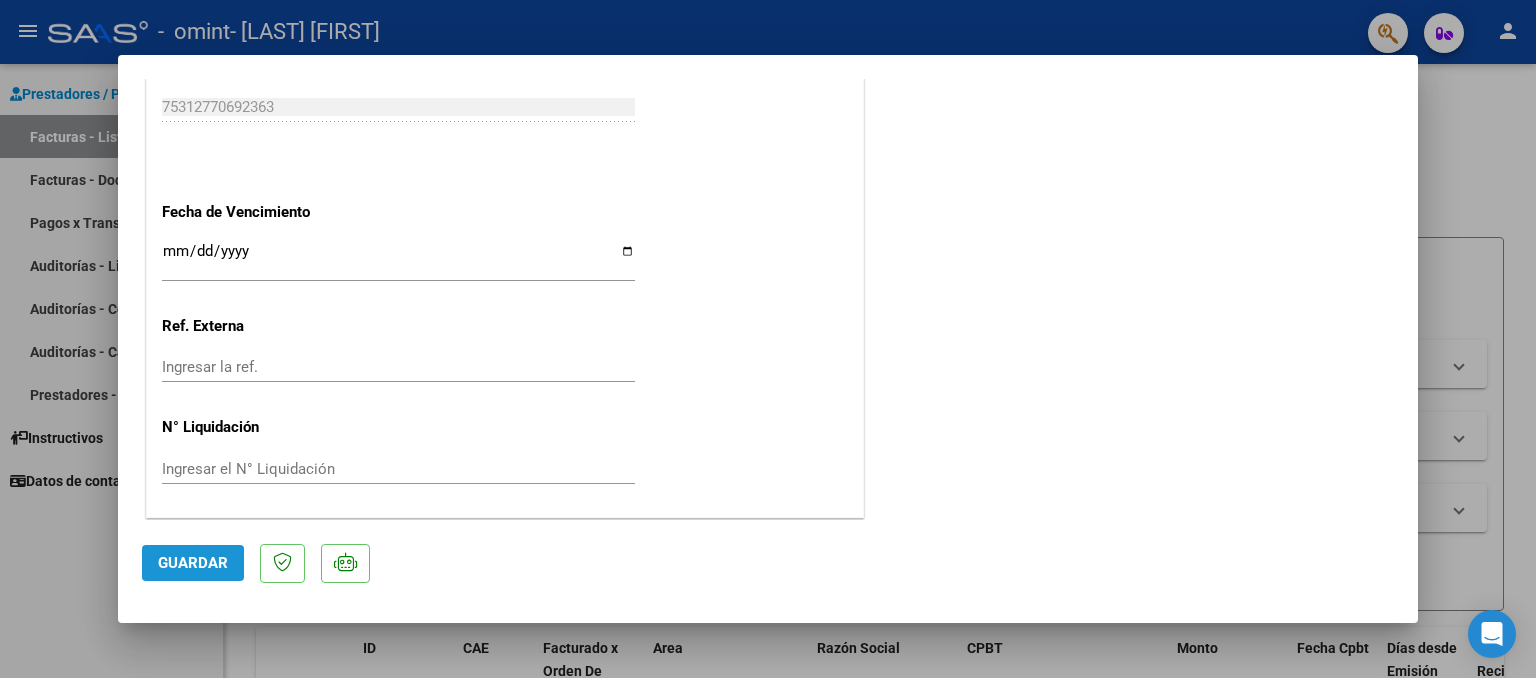 click on "Guardar" 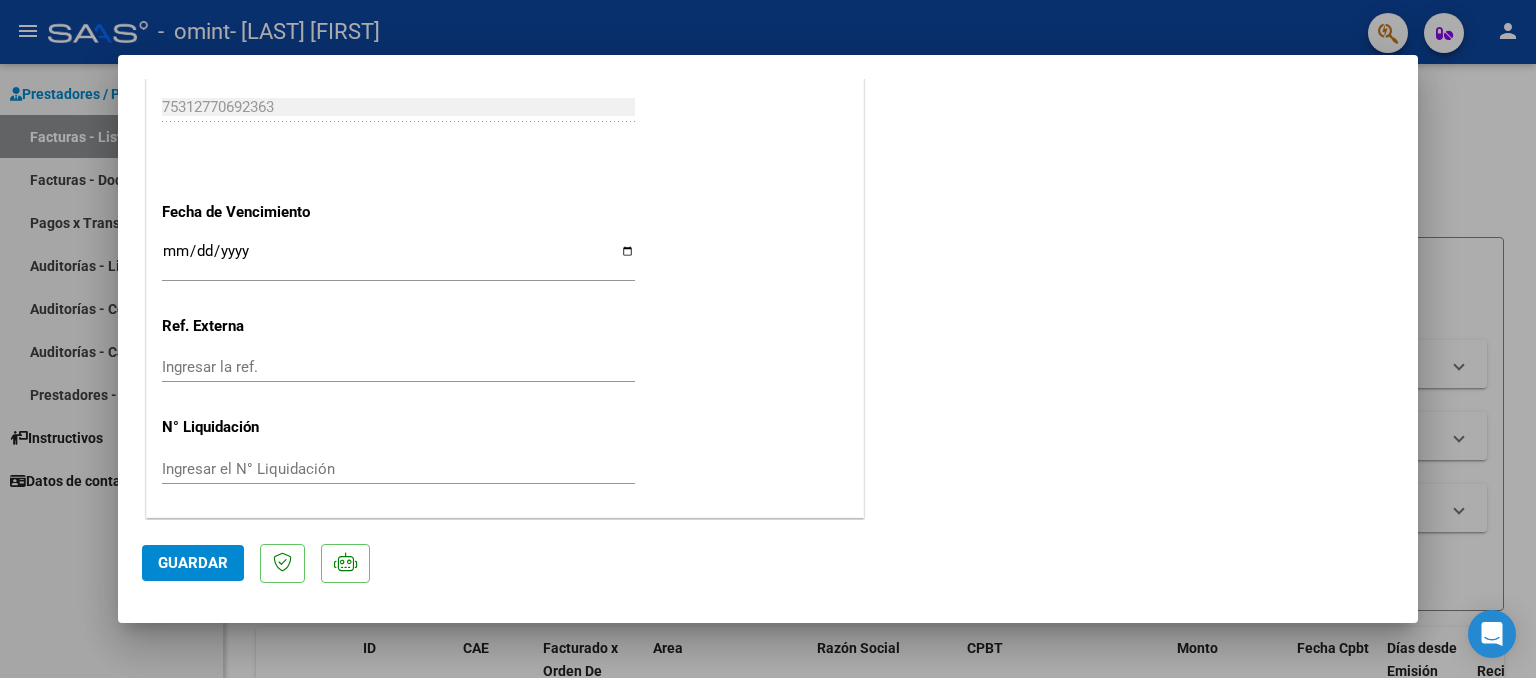 click at bounding box center (768, 339) 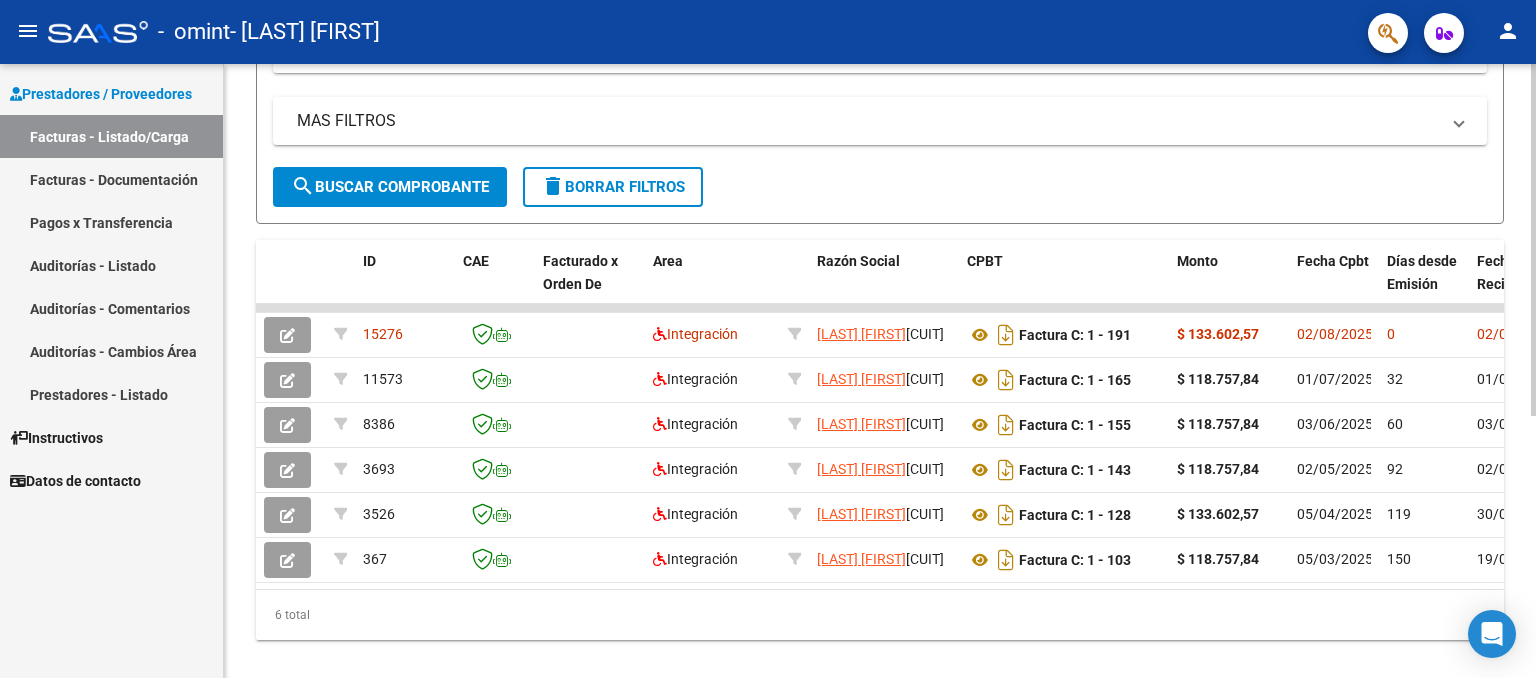 scroll, scrollTop: 401, scrollLeft: 0, axis: vertical 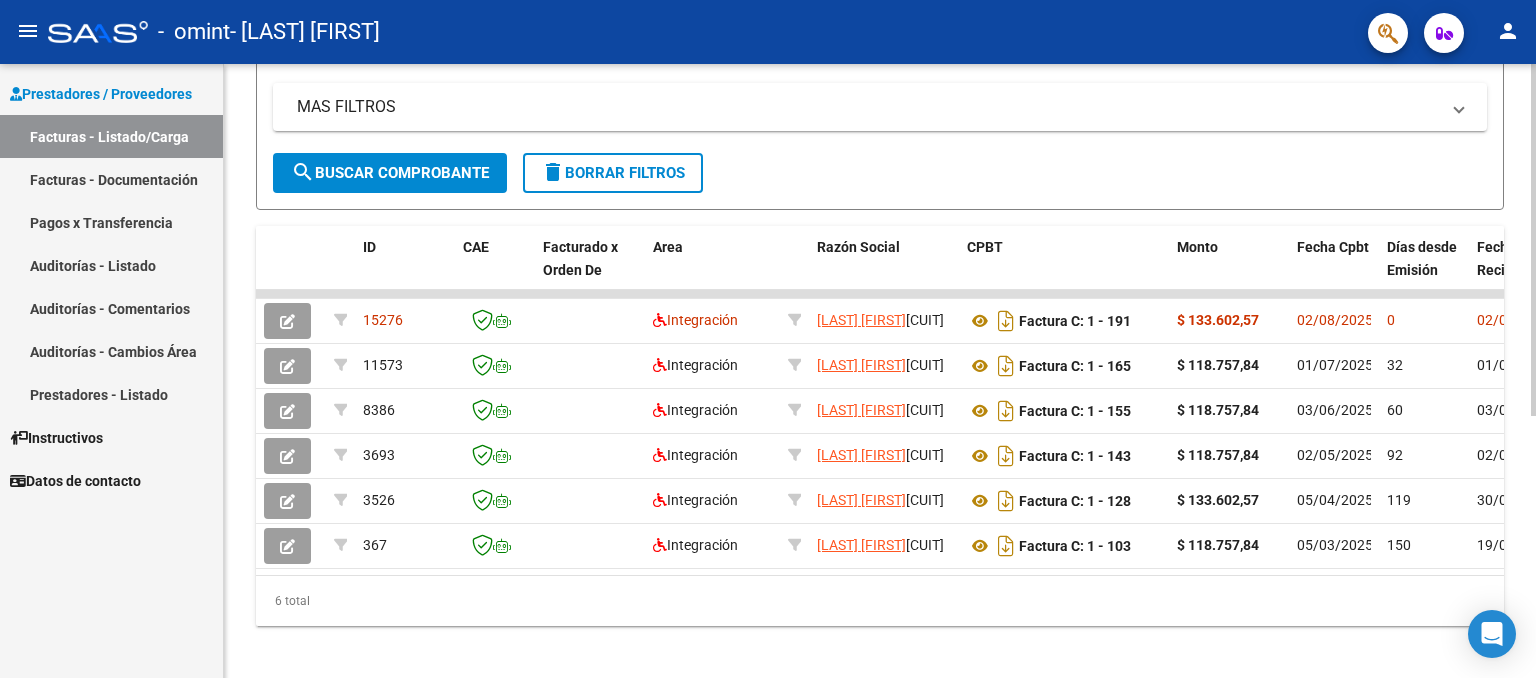click 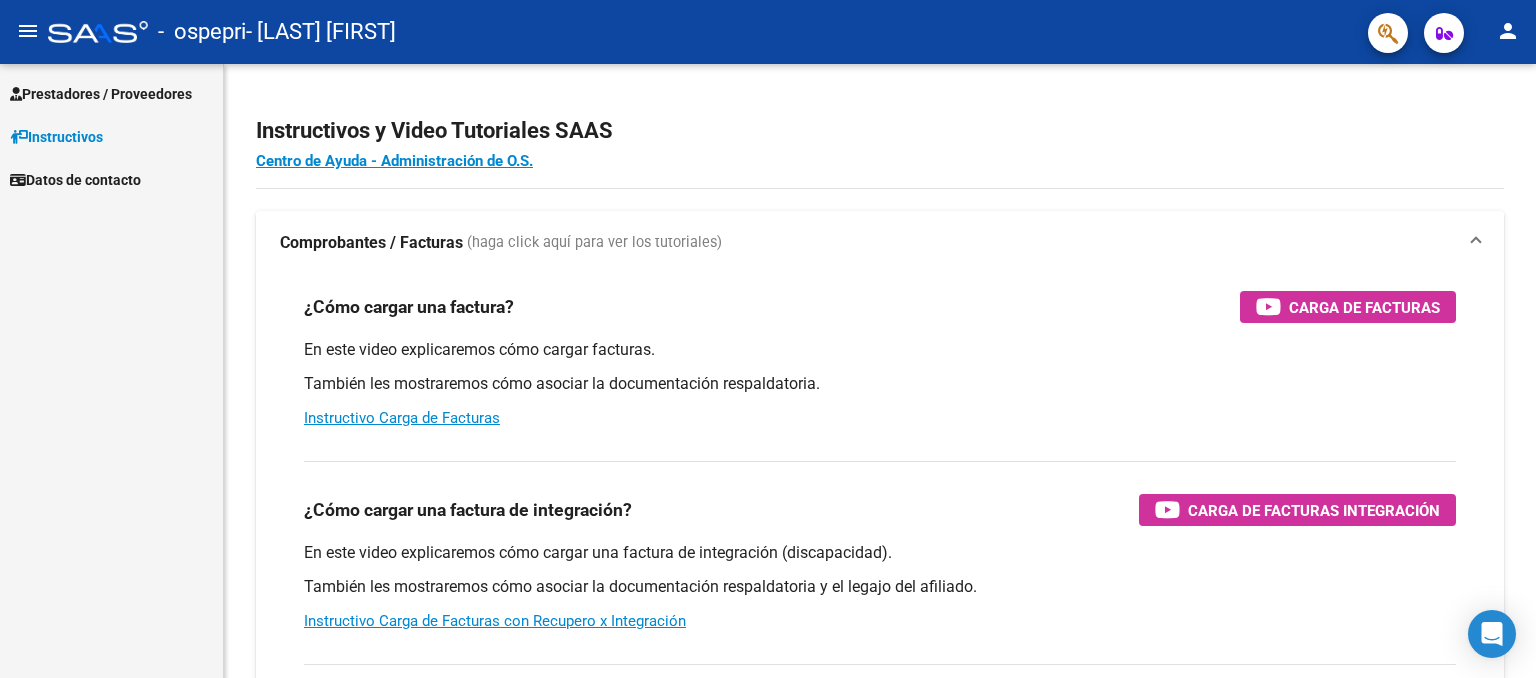 scroll, scrollTop: 0, scrollLeft: 0, axis: both 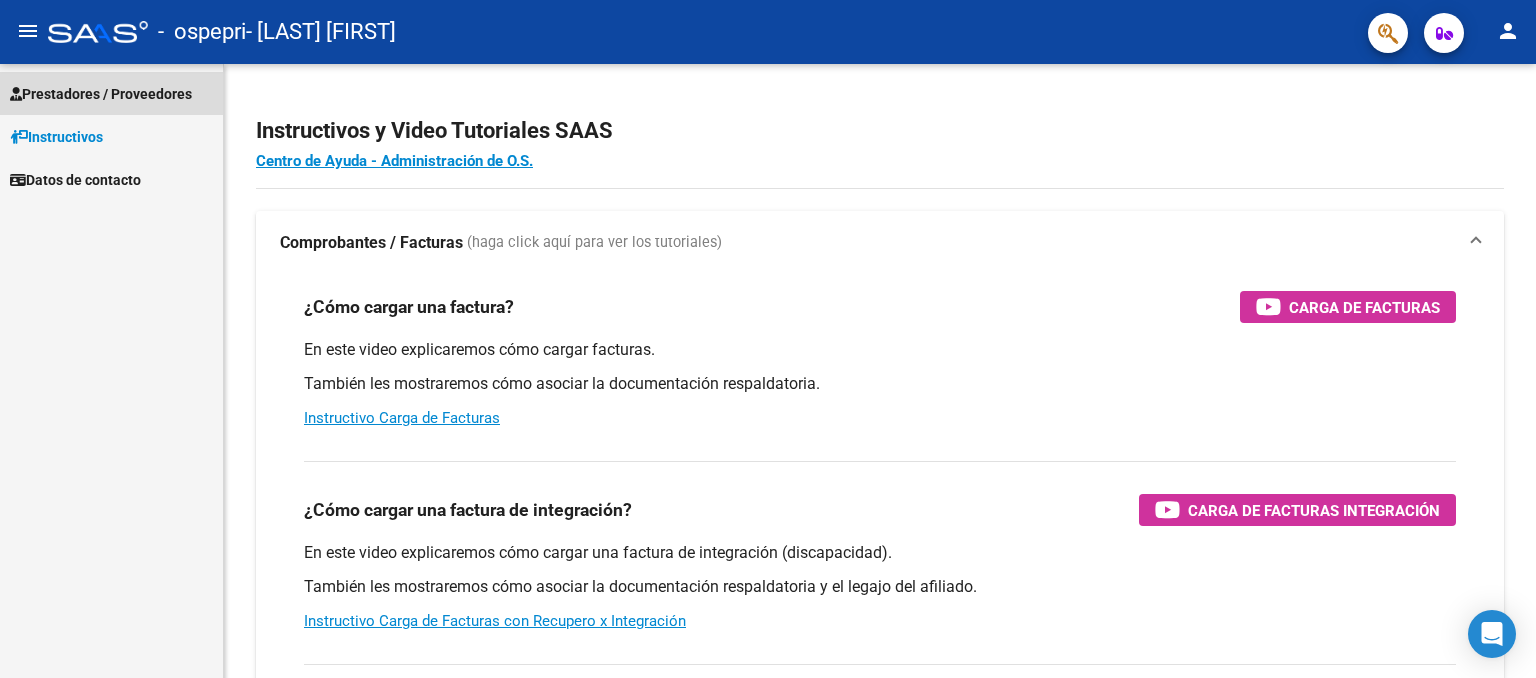 click on "Prestadores / Proveedores" at bounding box center (101, 94) 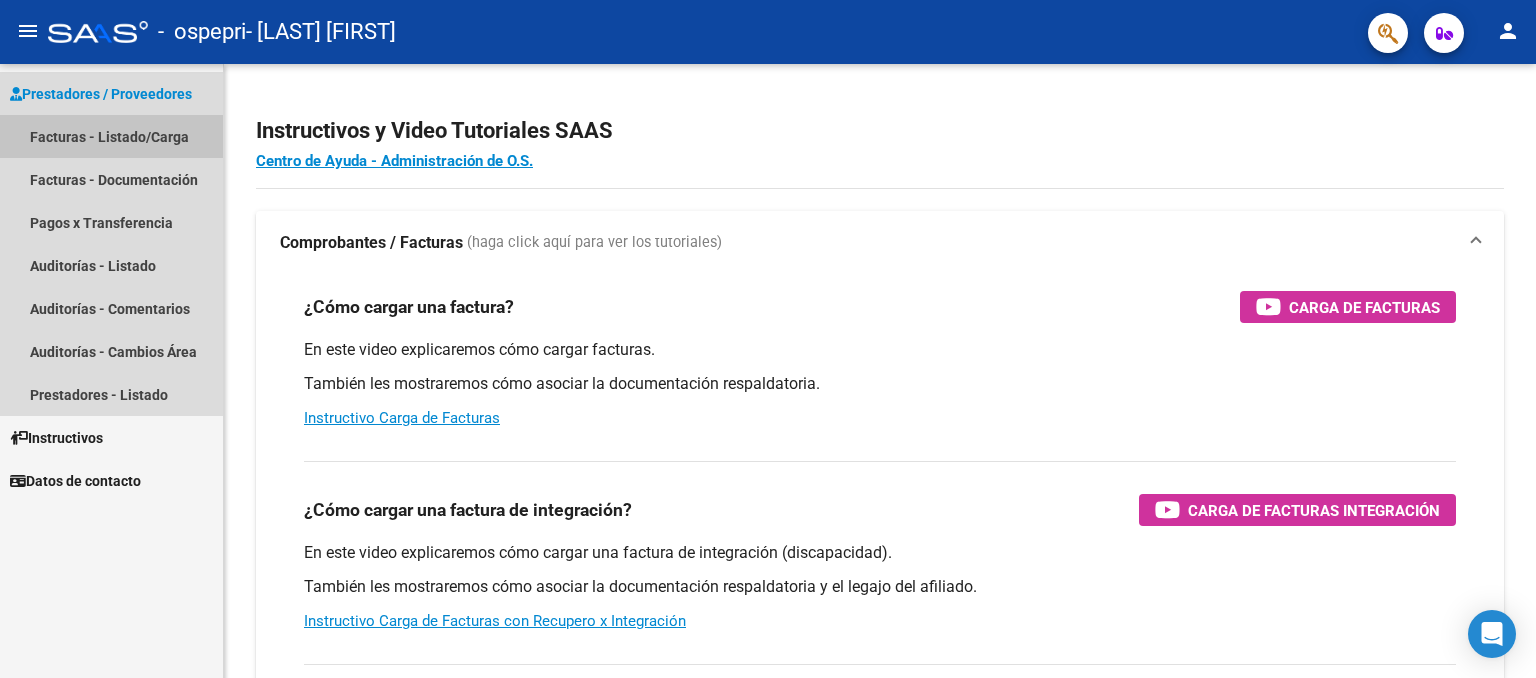 click on "Facturas - Listado/Carga" at bounding box center (111, 136) 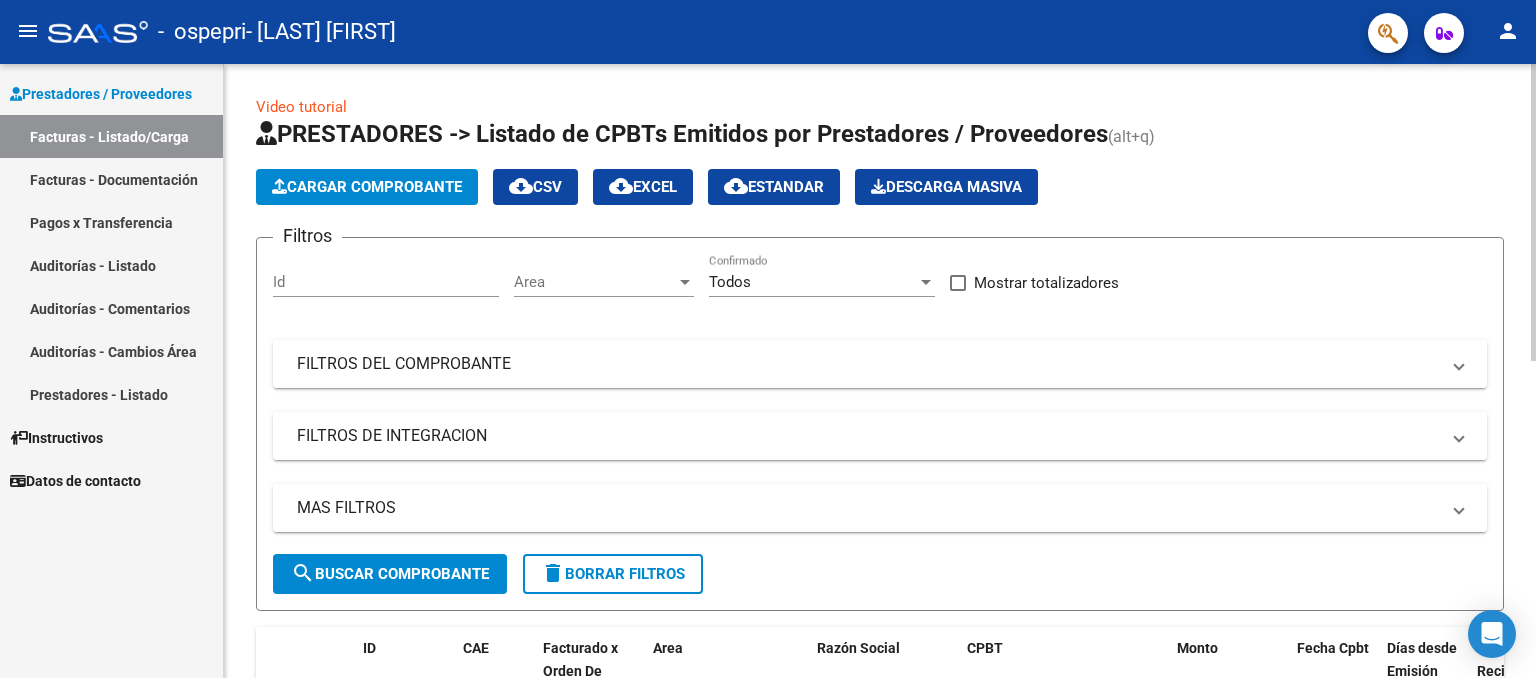 click on "Cargar Comprobante" 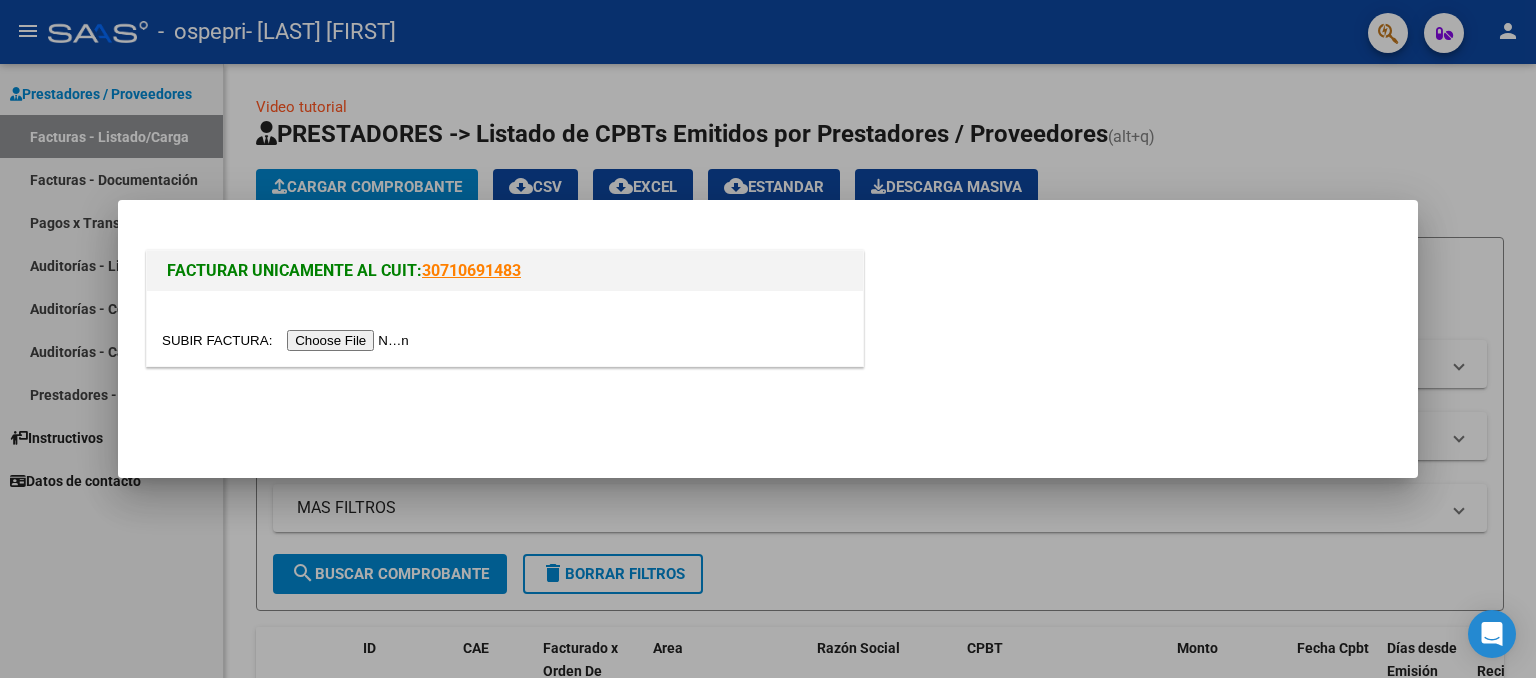 click at bounding box center (288, 340) 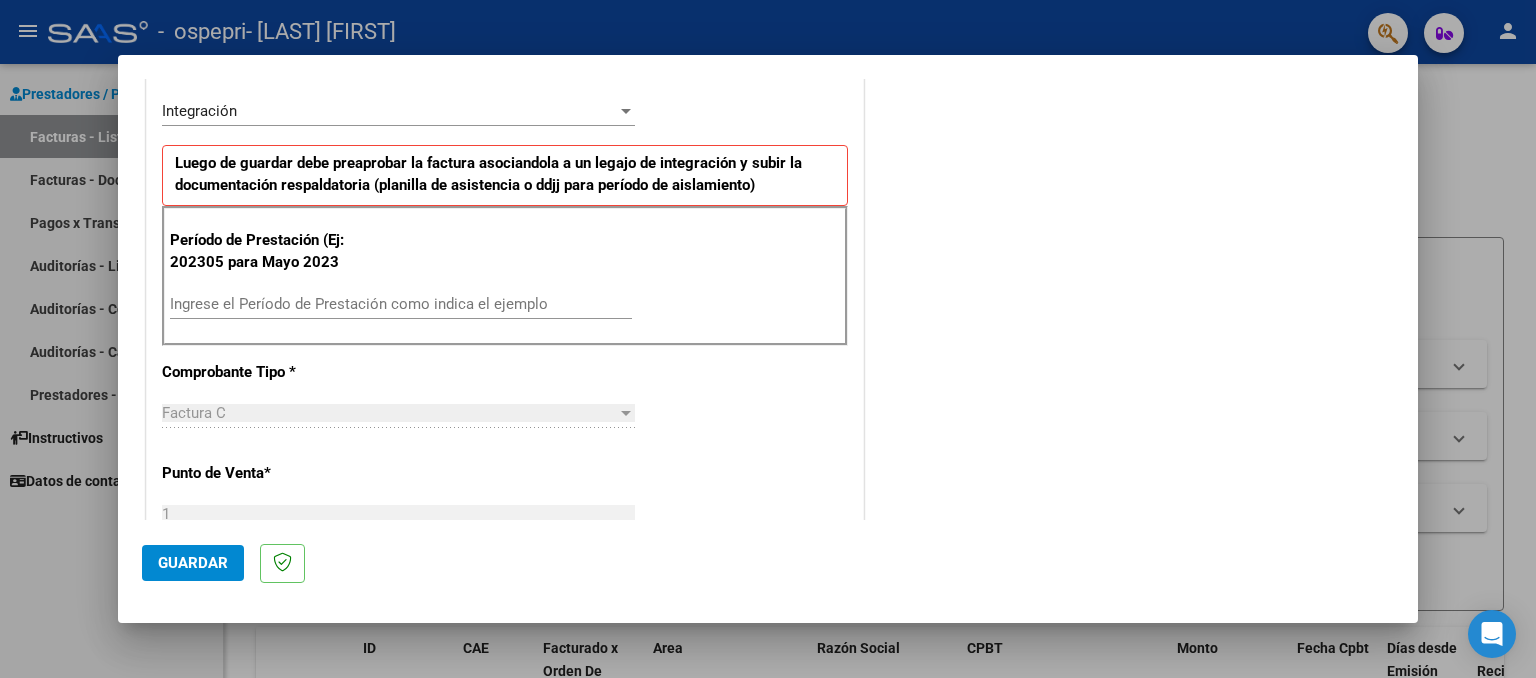 scroll, scrollTop: 472, scrollLeft: 0, axis: vertical 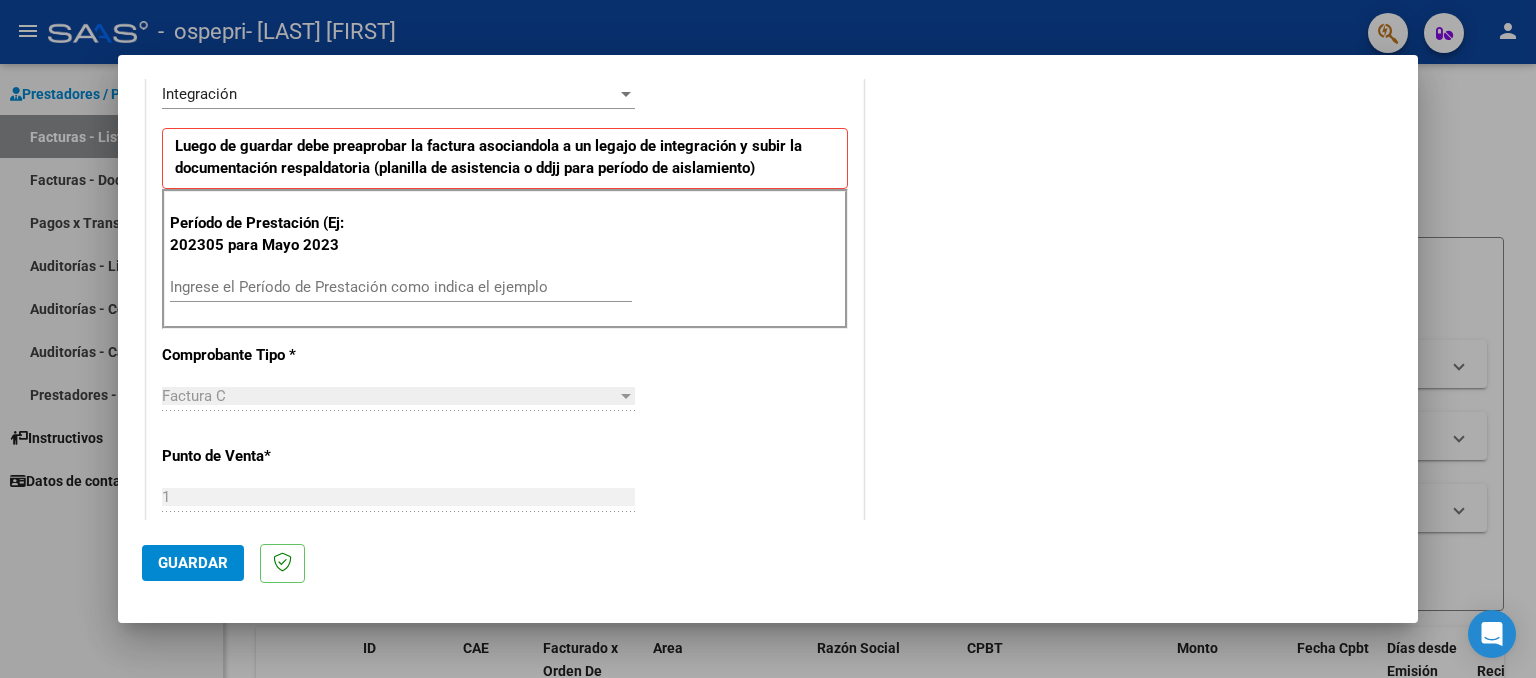 click on "Ingrese el Período de Prestación como indica el ejemplo" at bounding box center (401, 287) 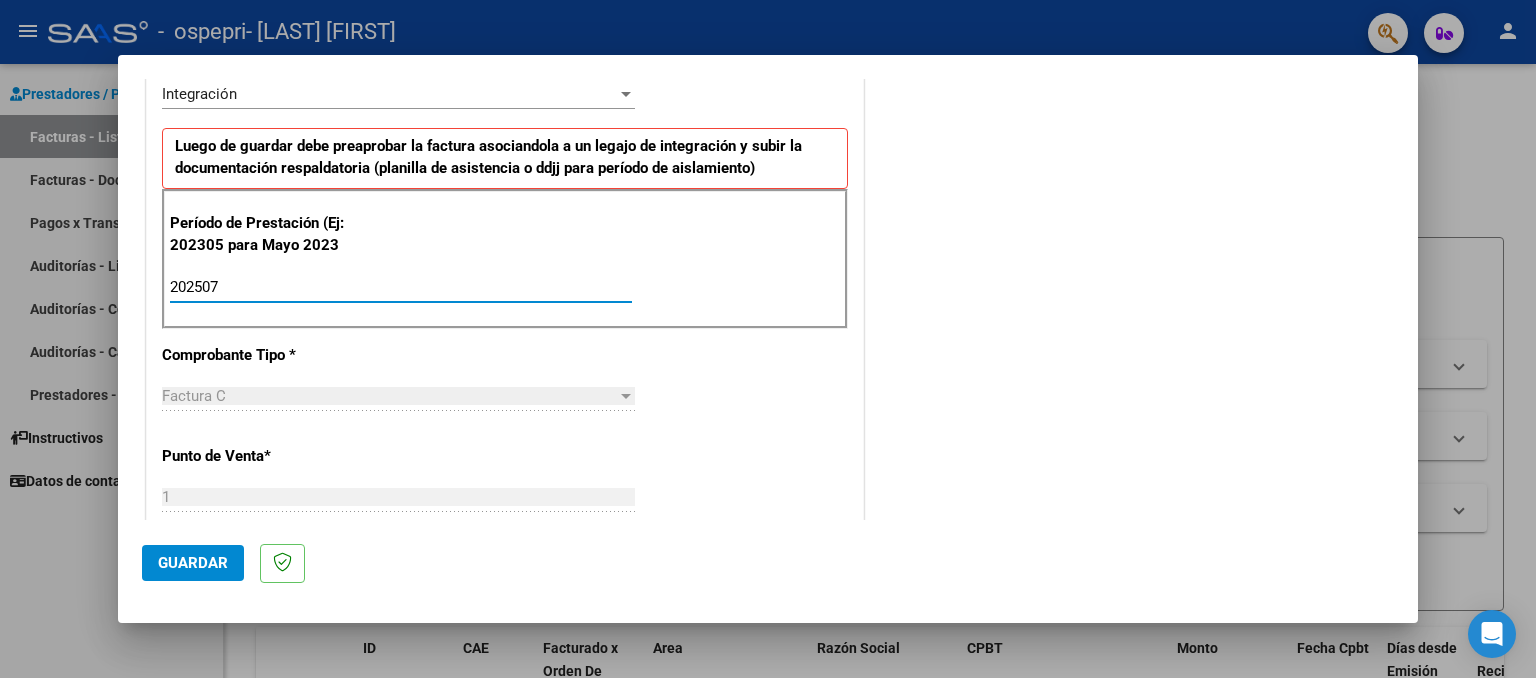 type on "202507" 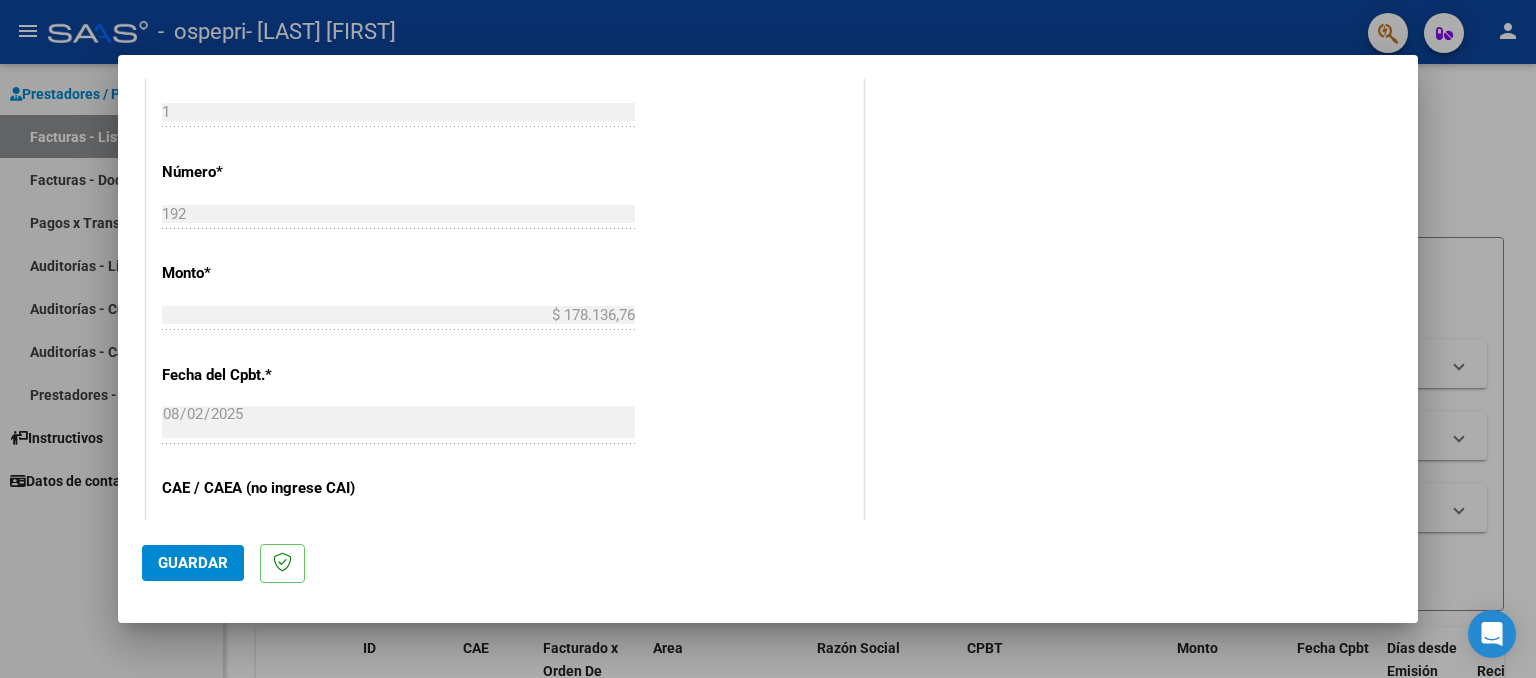 scroll, scrollTop: 1243, scrollLeft: 0, axis: vertical 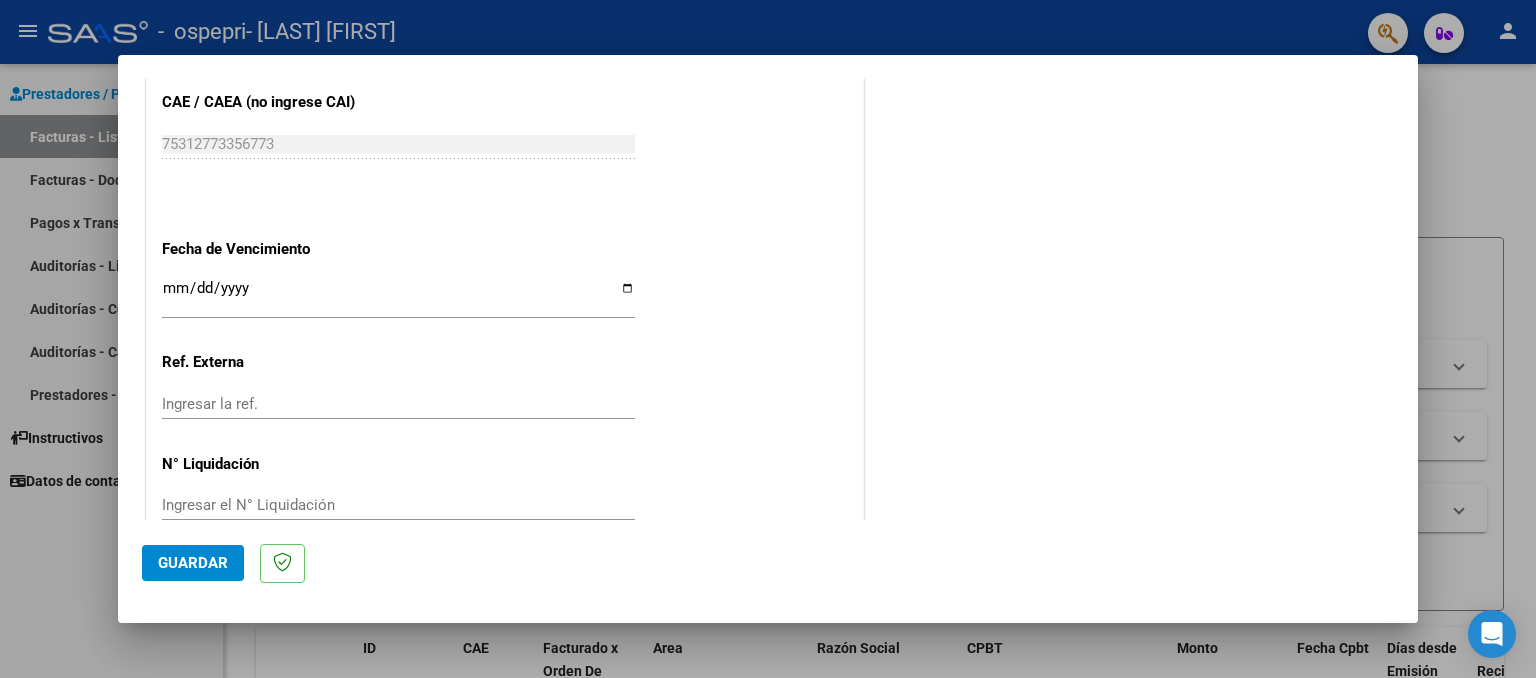 click on "Guardar" 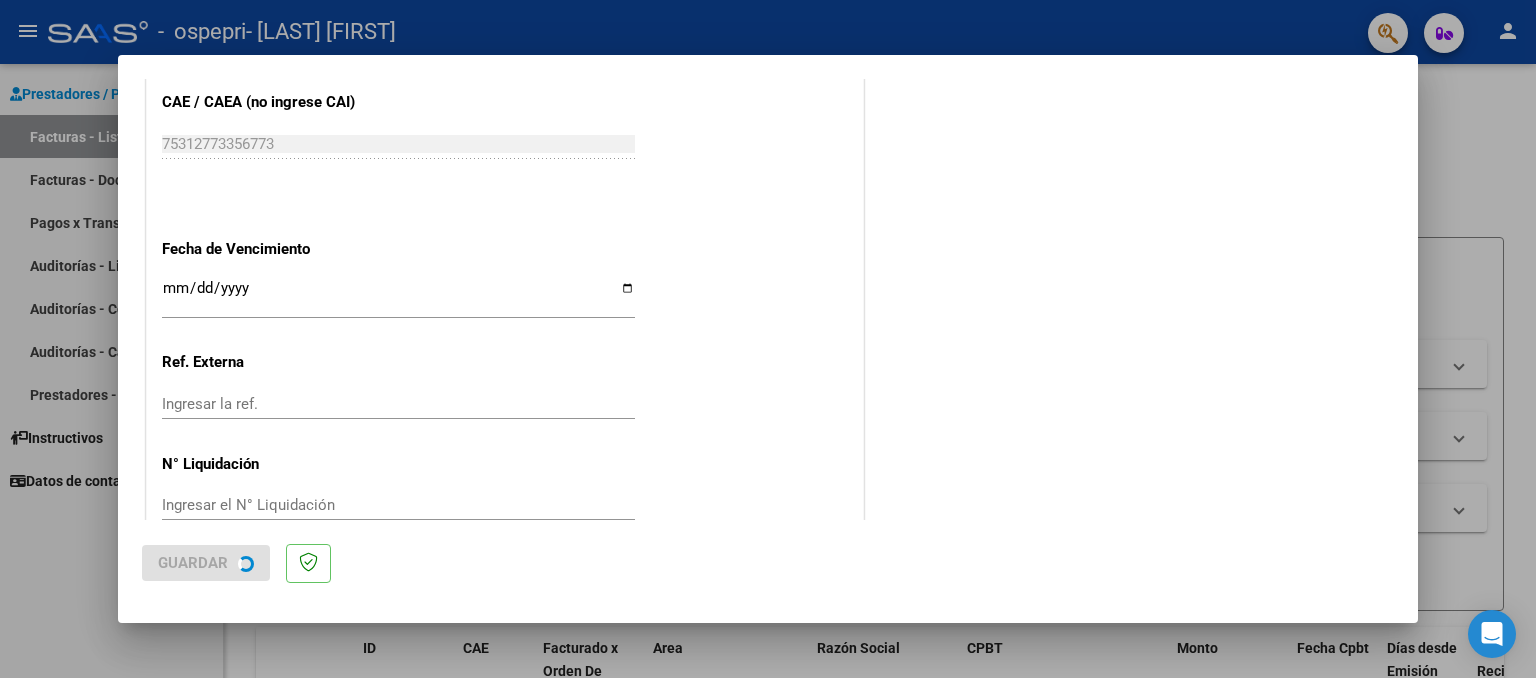scroll, scrollTop: 0, scrollLeft: 0, axis: both 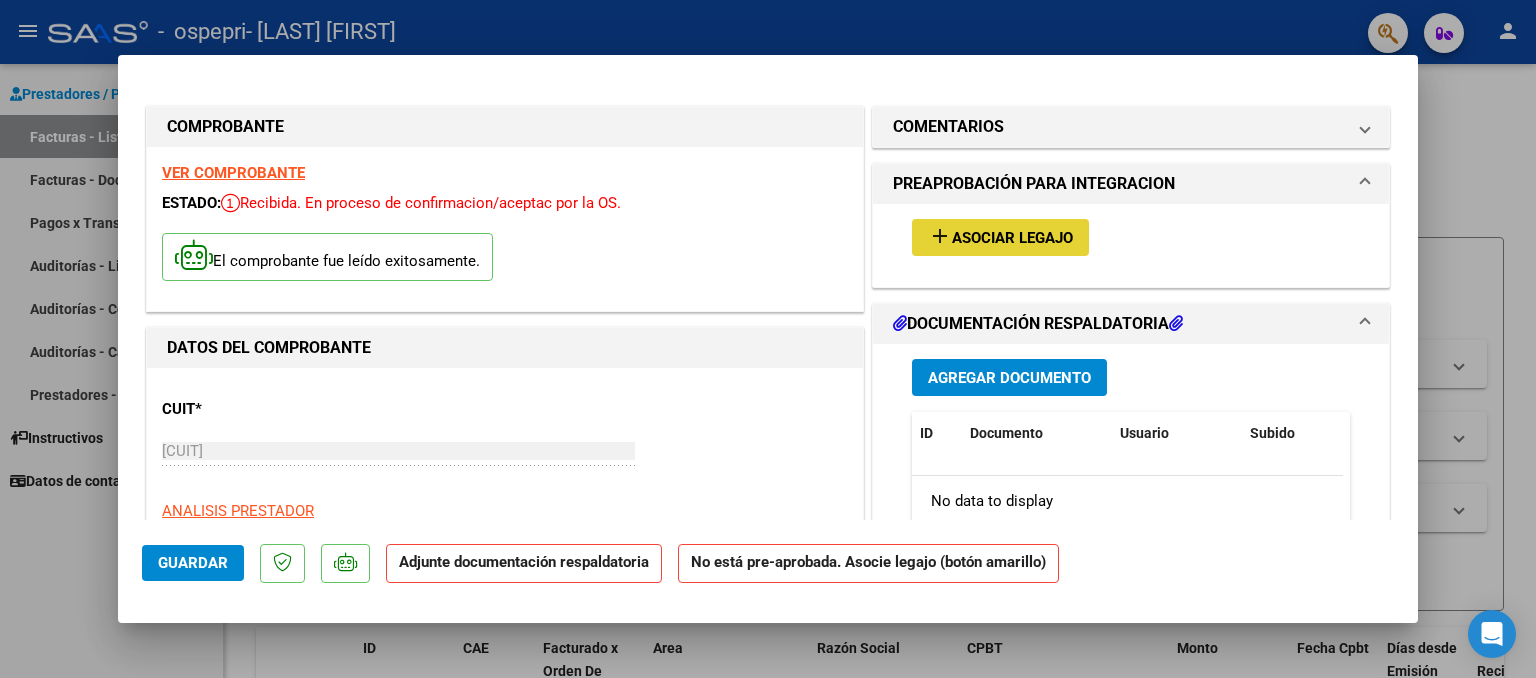 click on "add Asociar Legajo" at bounding box center (1000, 237) 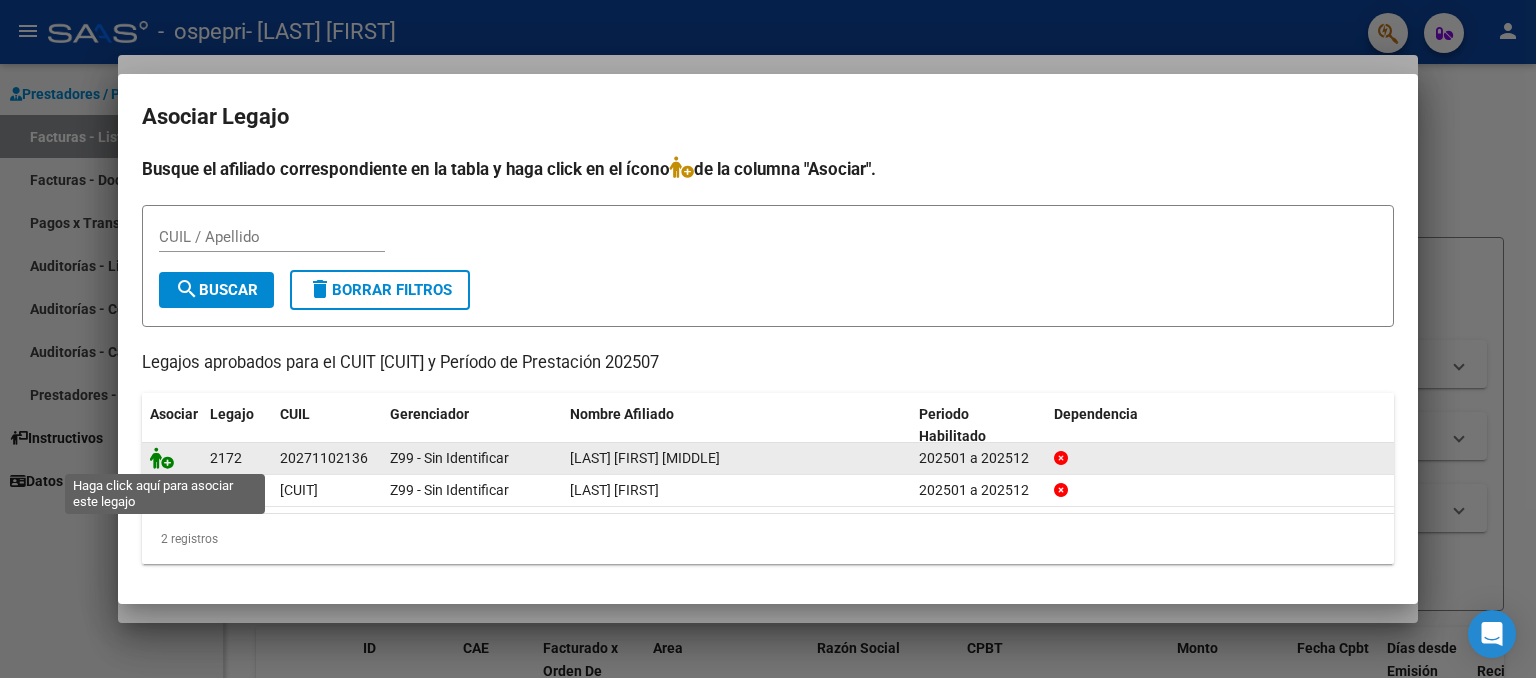 click 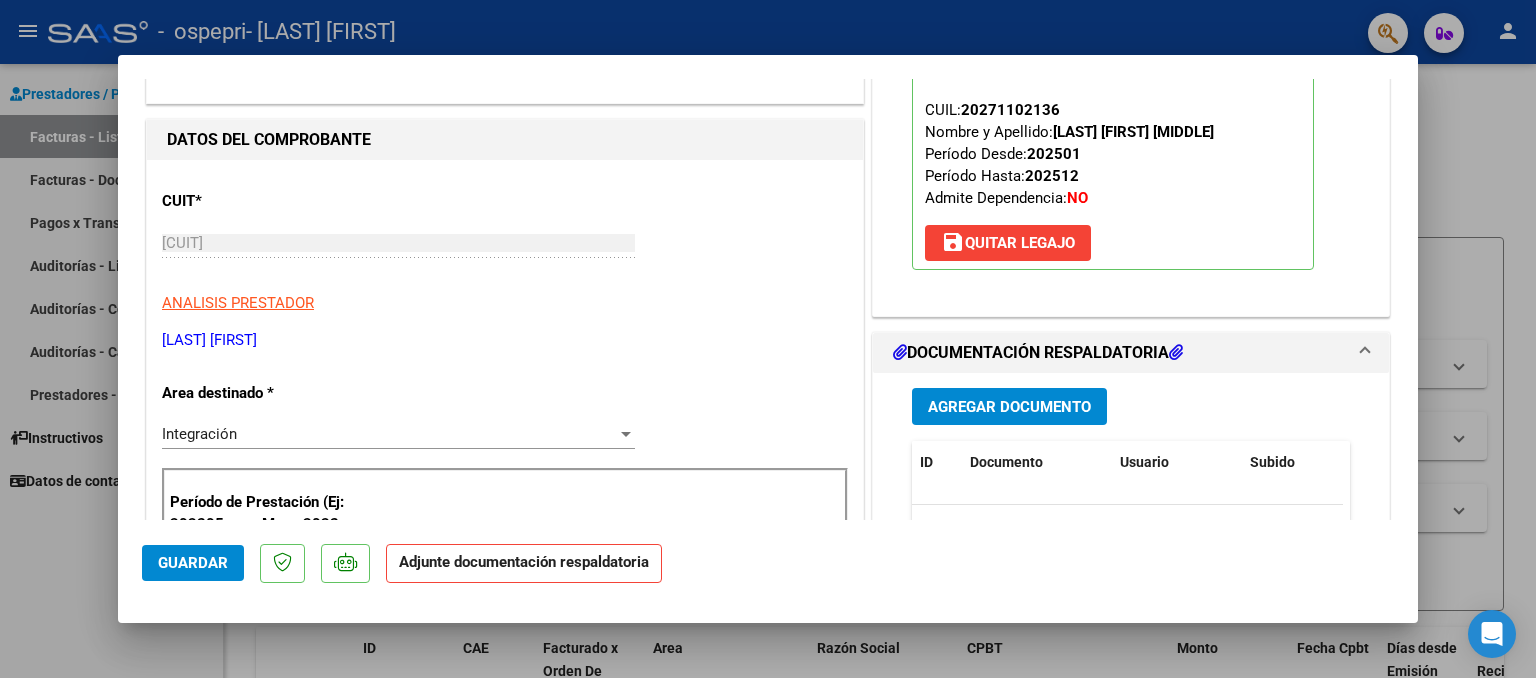 scroll, scrollTop: 434, scrollLeft: 0, axis: vertical 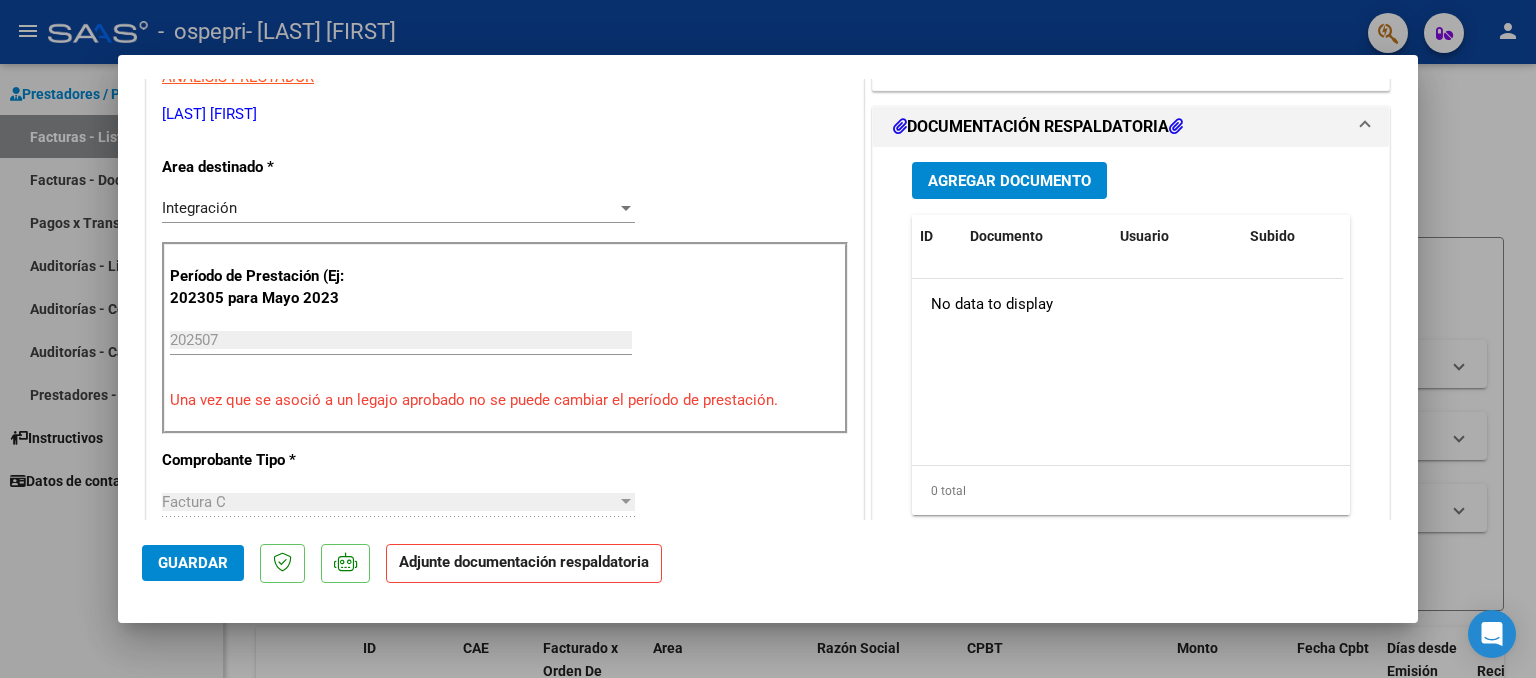 click on "Agregar Documento" at bounding box center [1009, 180] 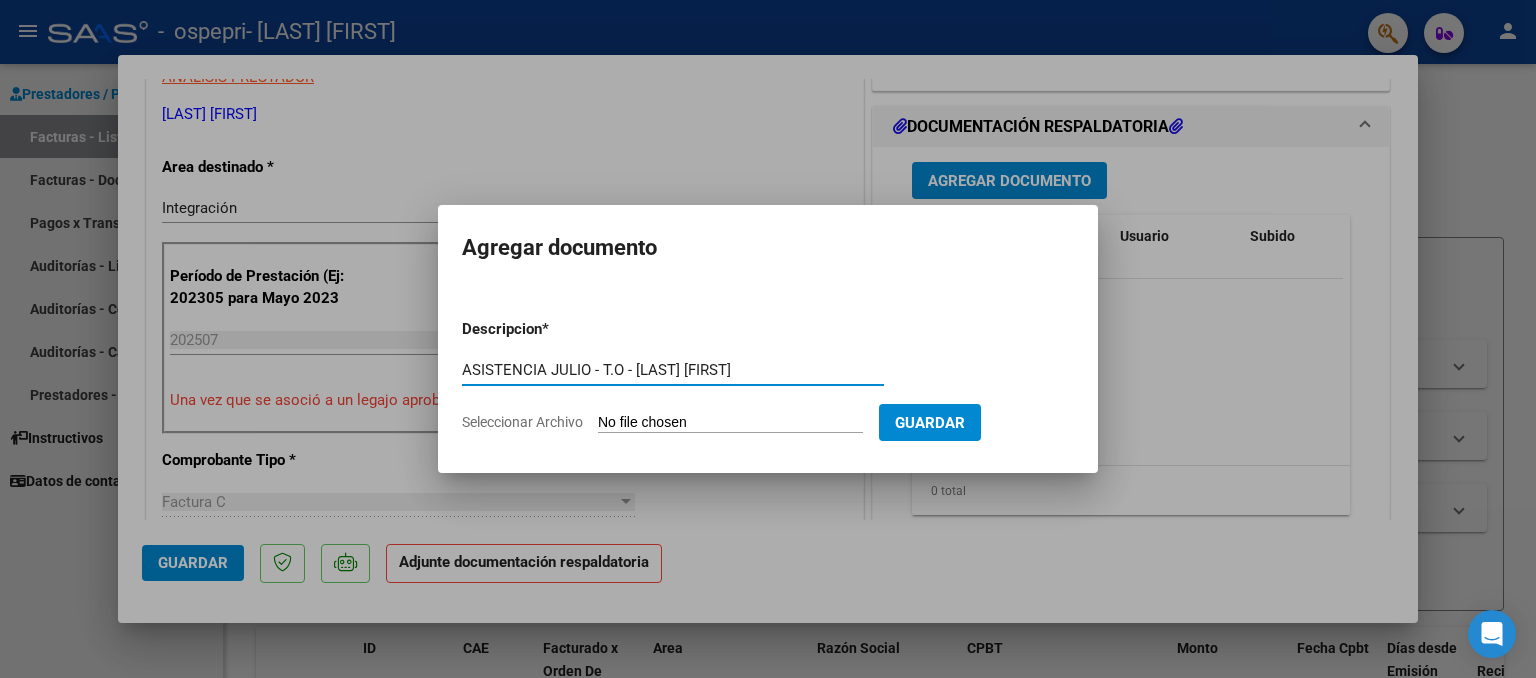 type on "ASISTENCIA JULIO - T.O - [LAST] [FIRST]" 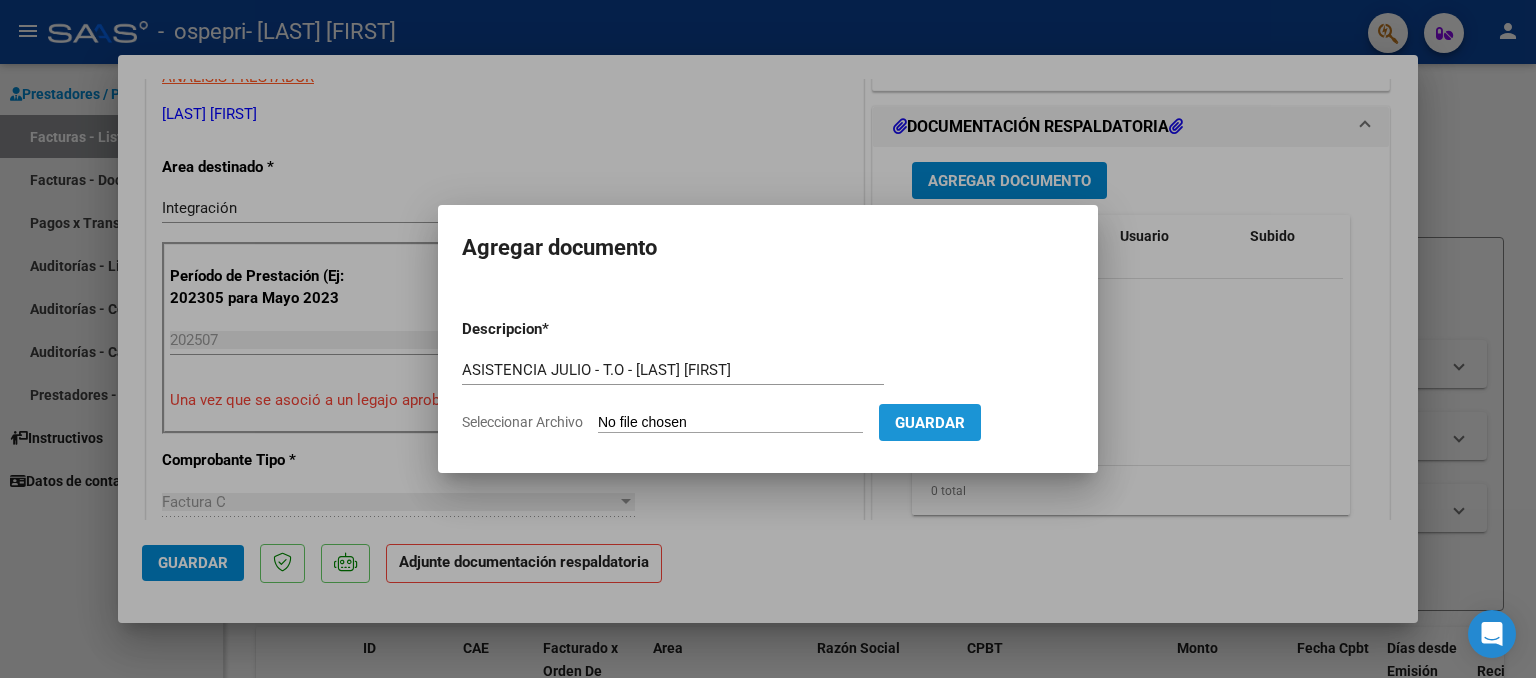 click on "Guardar" at bounding box center [930, 423] 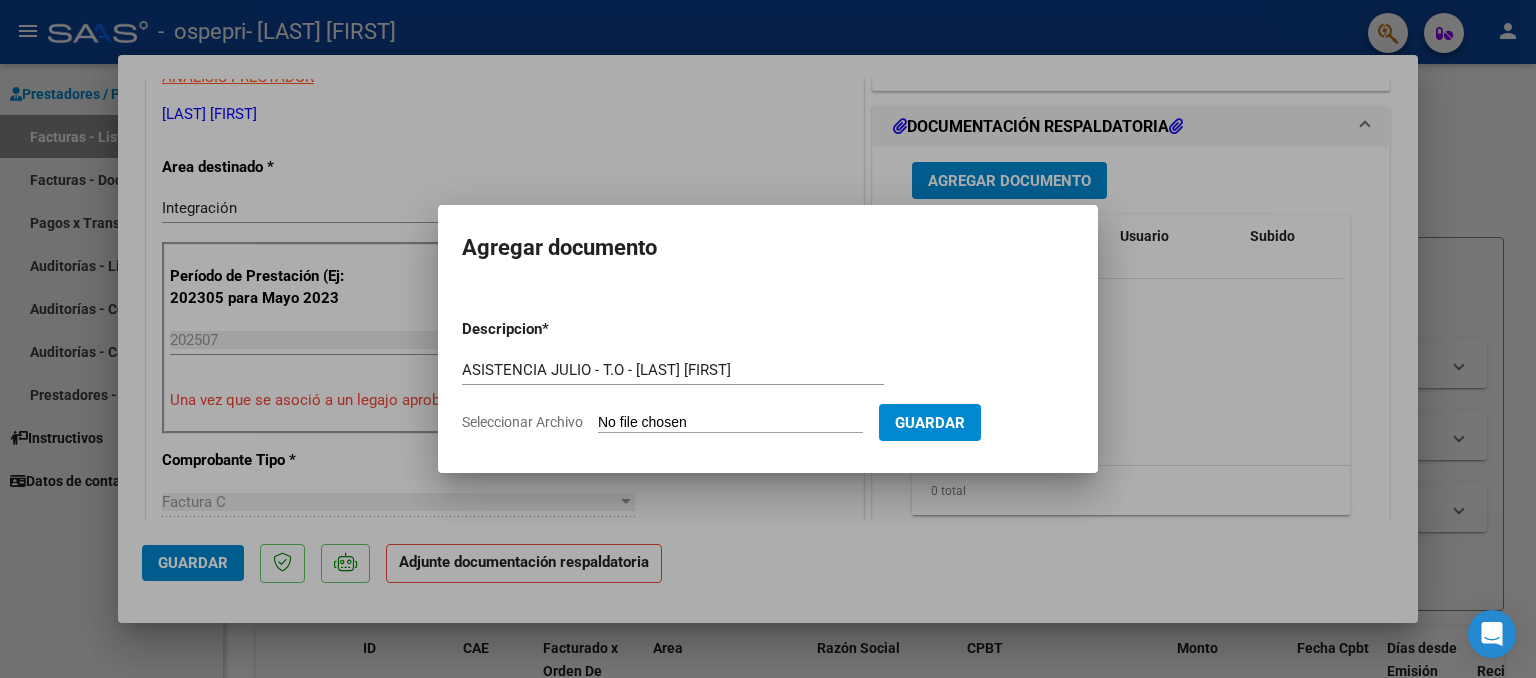 click on "Seleccionar Archivo" at bounding box center (730, 423) 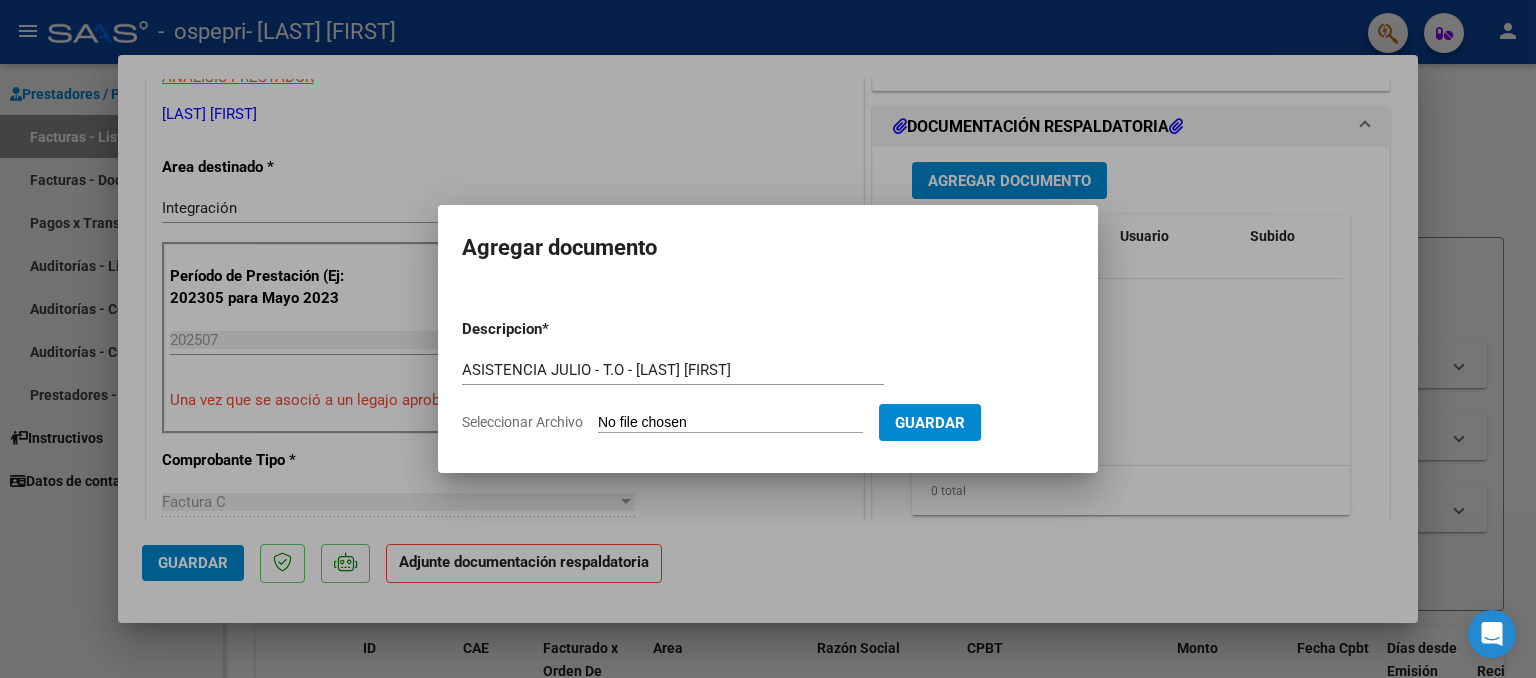 click on "Seleccionar Archivo" at bounding box center [730, 423] 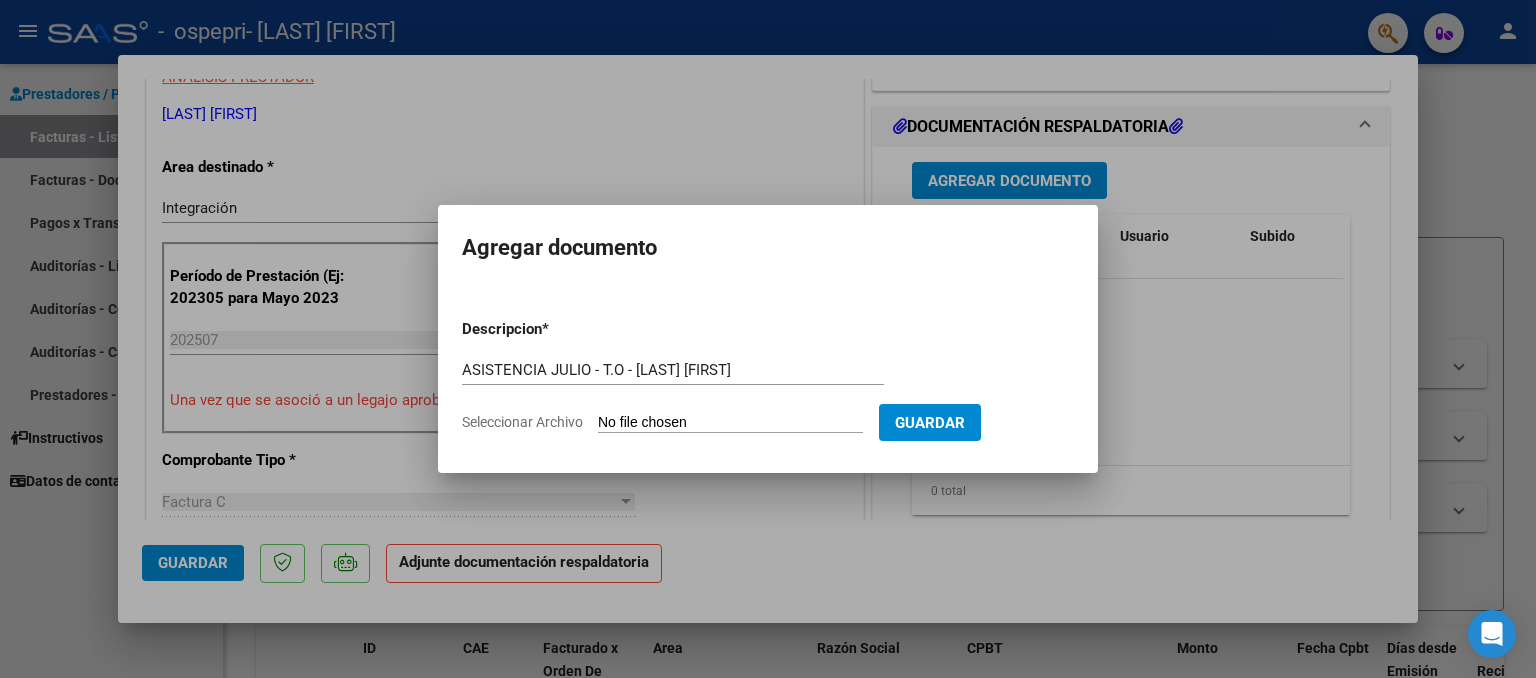type on "C:\fakepath\ASISTENCIA T.O - JULIO - [LAST] [FIRST].pdf" 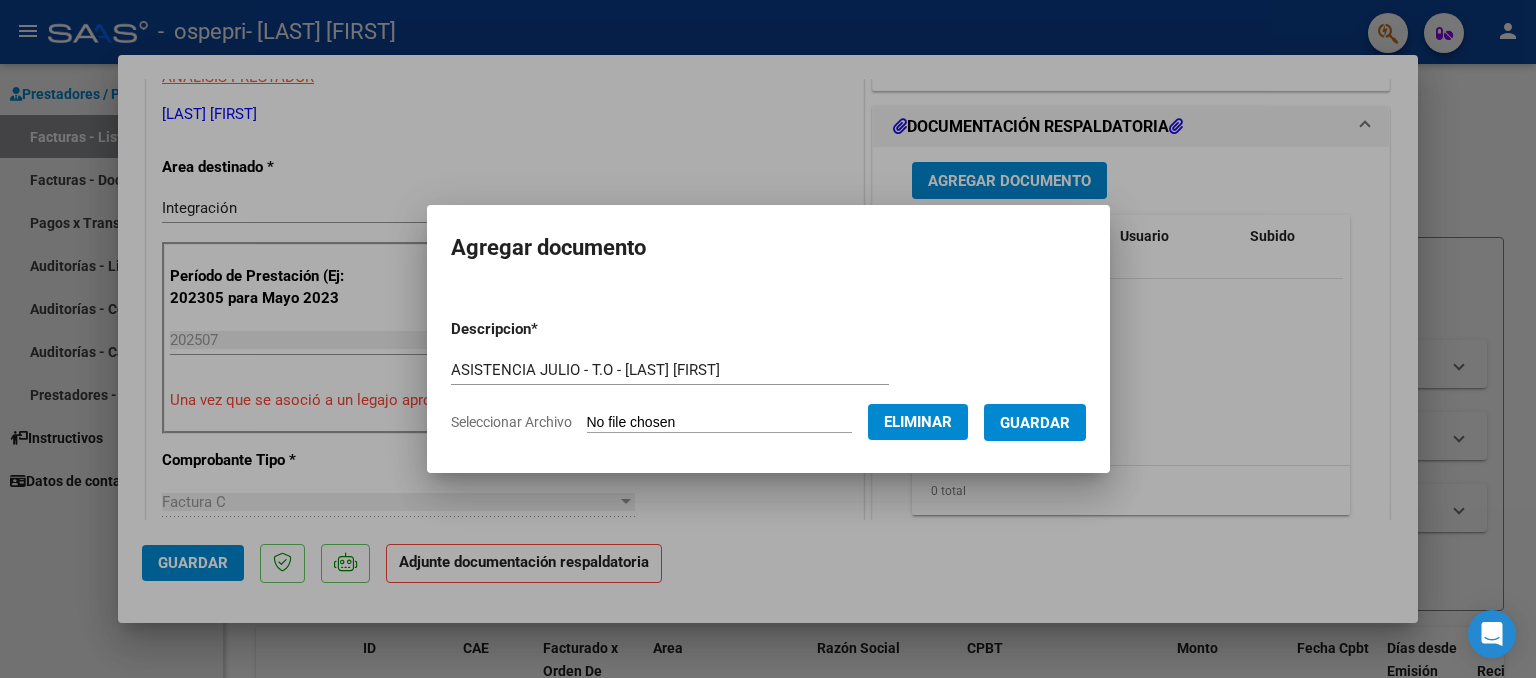 click on "Guardar" at bounding box center [1035, 423] 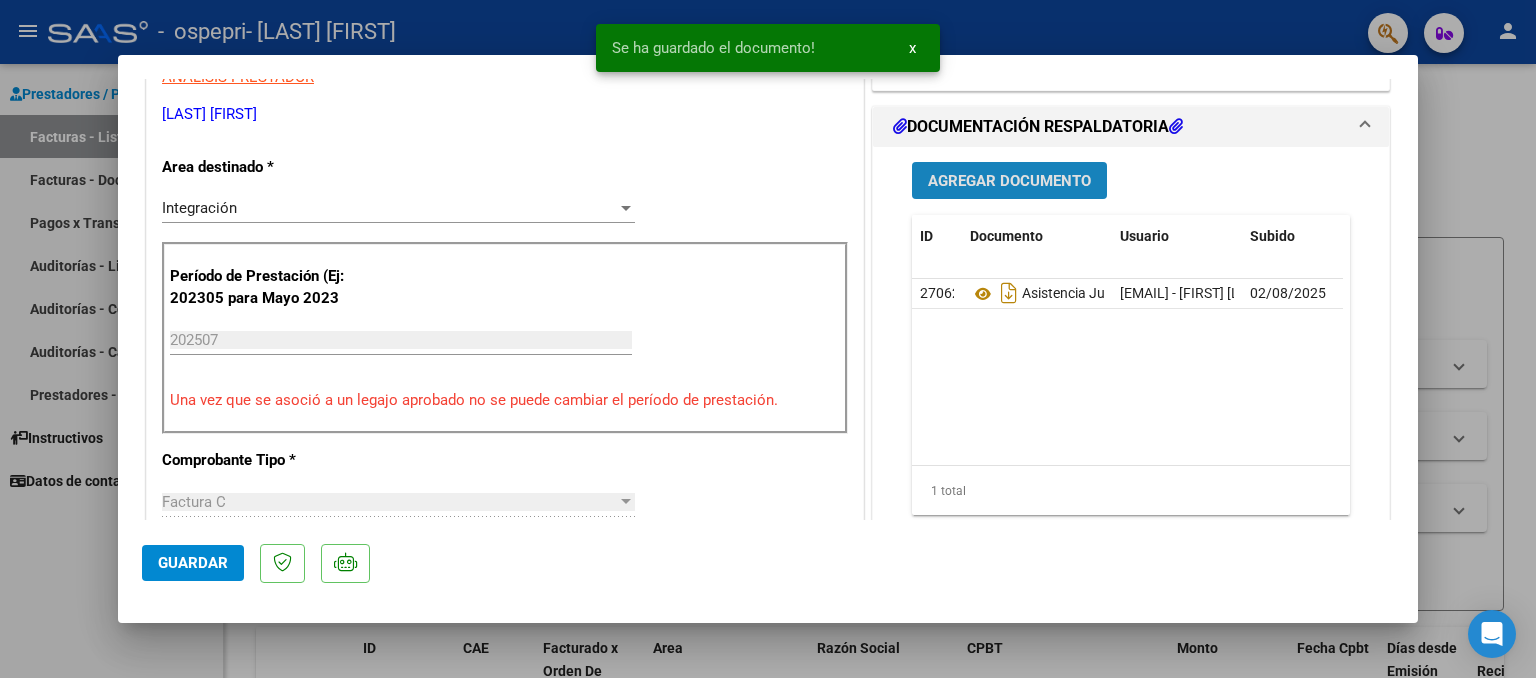 click on "Agregar Documento" at bounding box center [1009, 181] 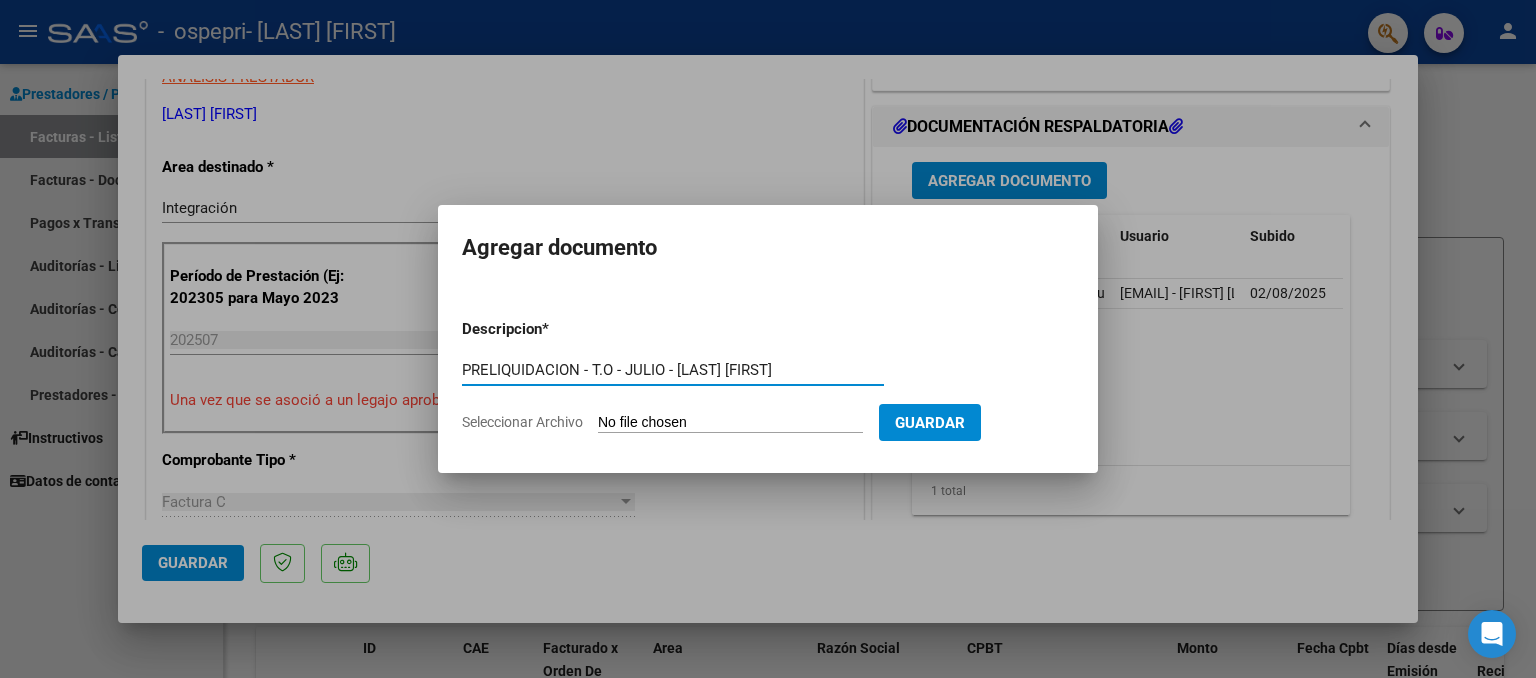 type on "PRELIQUIDACION - T.O - JULIO - [LAST] [FIRST]" 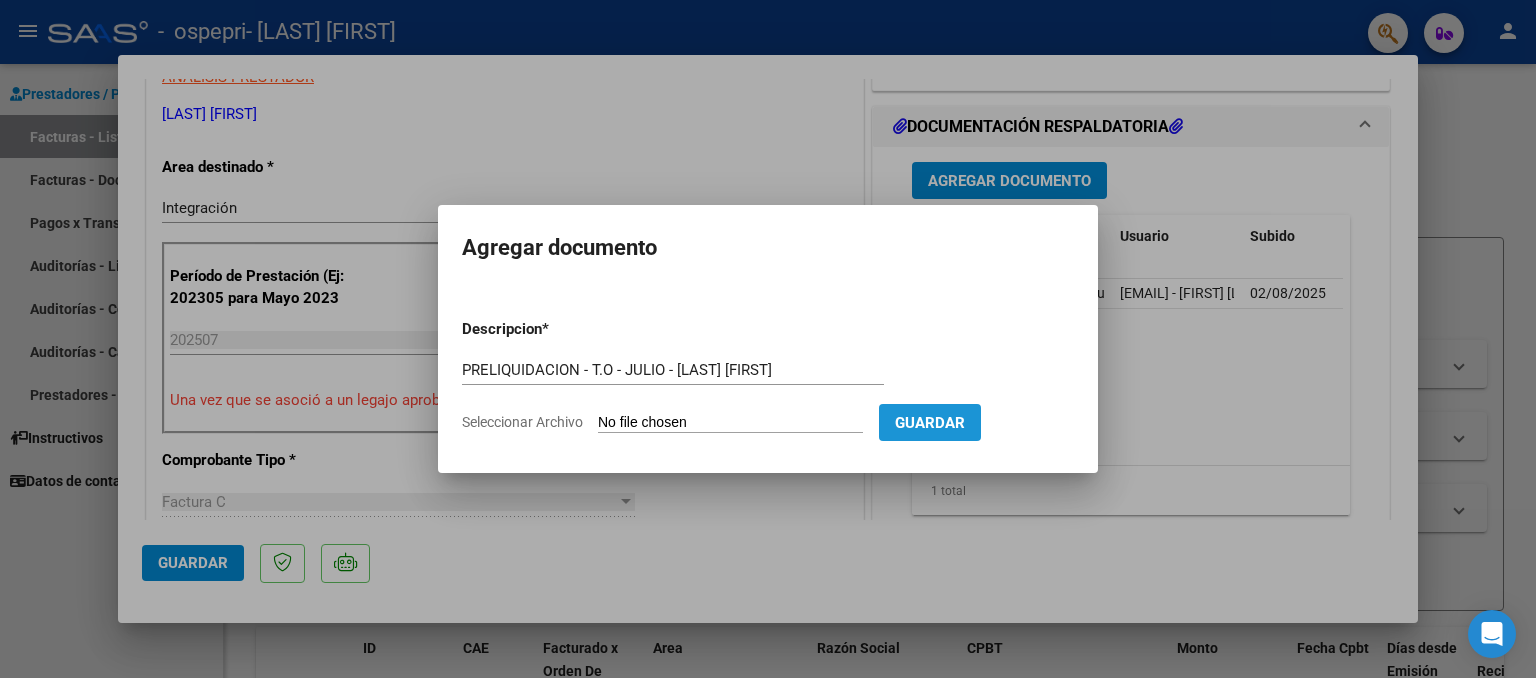 click on "Guardar" at bounding box center [930, 422] 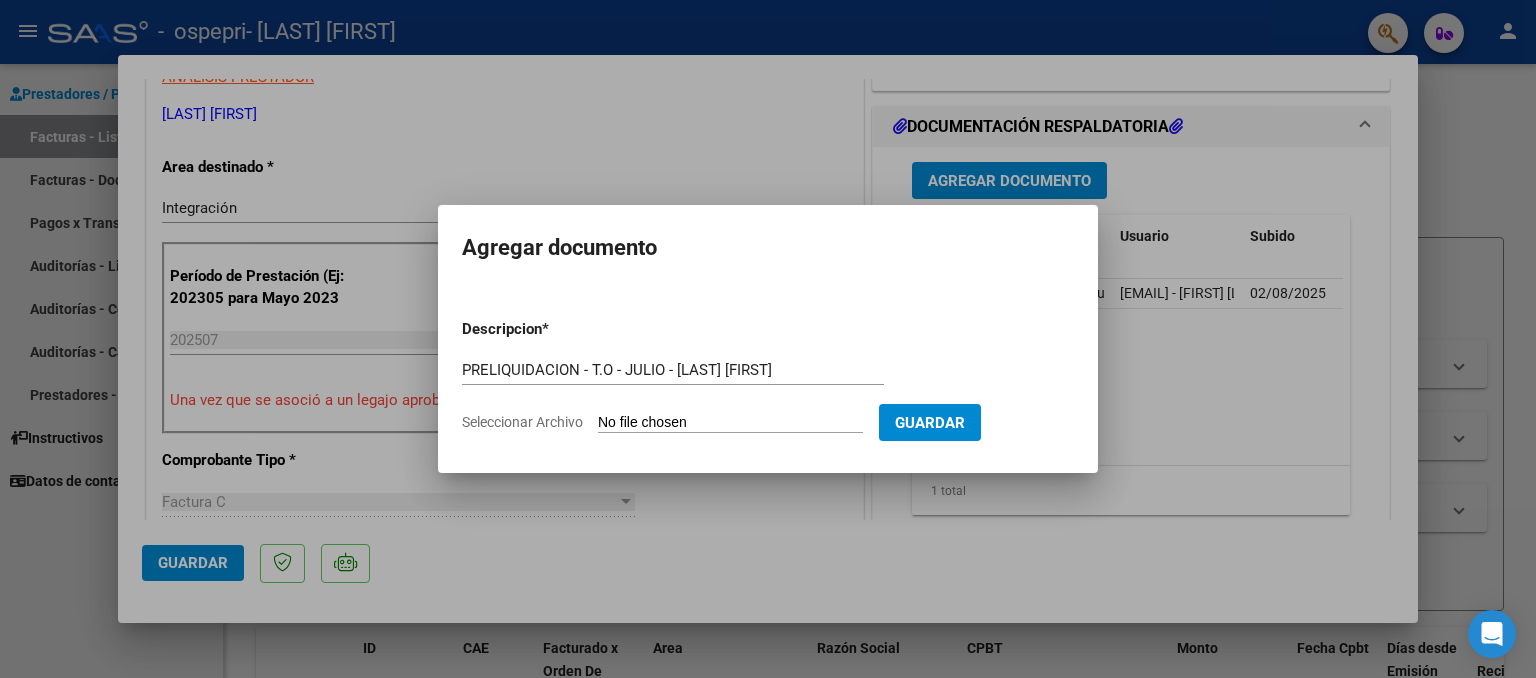 click on "Seleccionar Archivo" at bounding box center (730, 423) 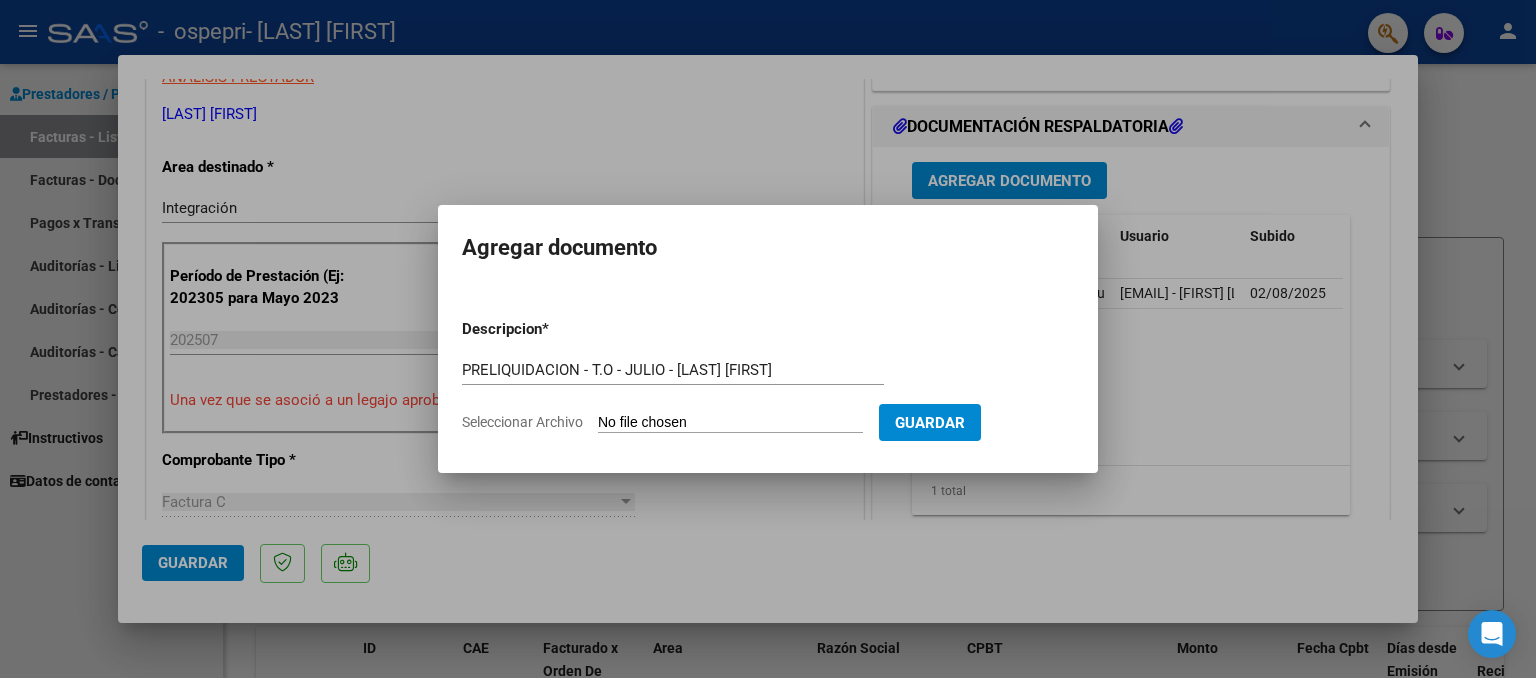 click on "Seleccionar Archivo" at bounding box center (730, 423) 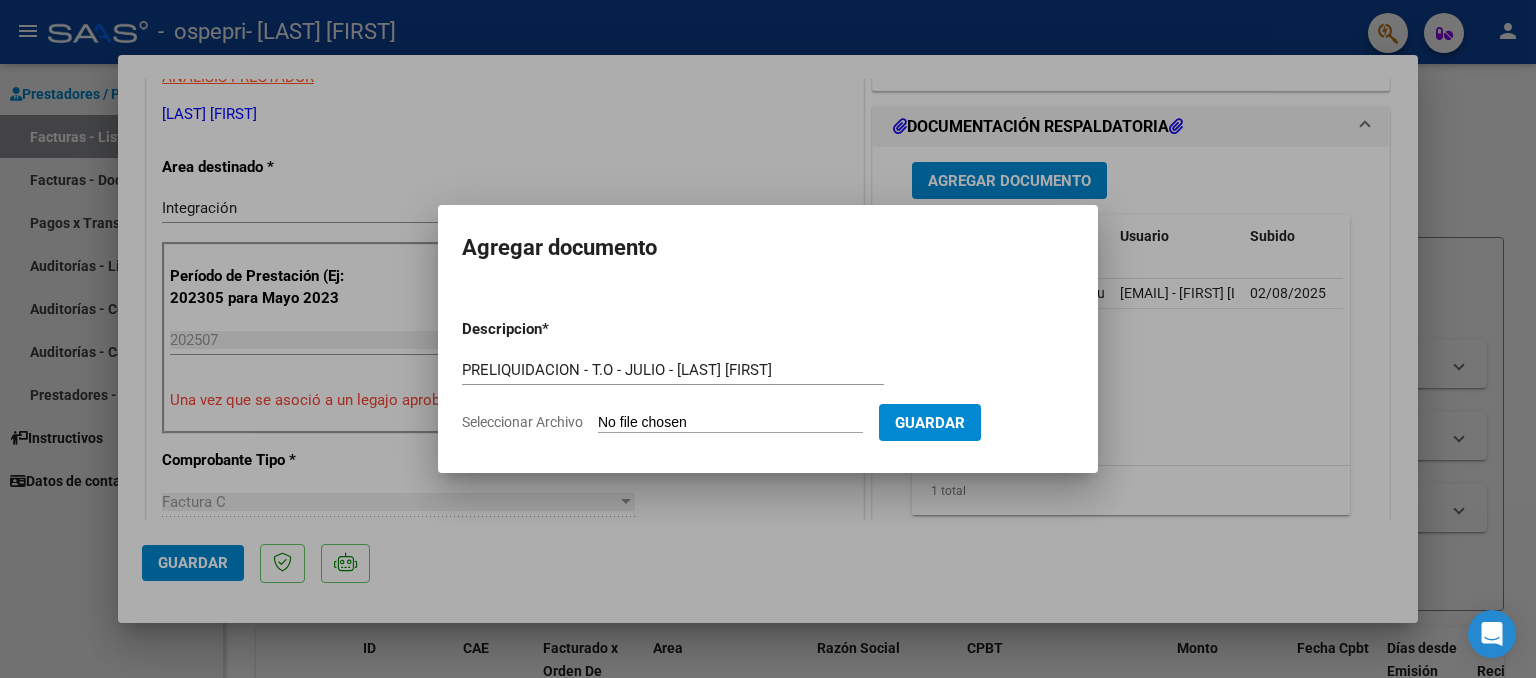 type on "C:\fakepath\PRELIQUIDACION JULIO 2025 - [LAST] [FIRST].pdf" 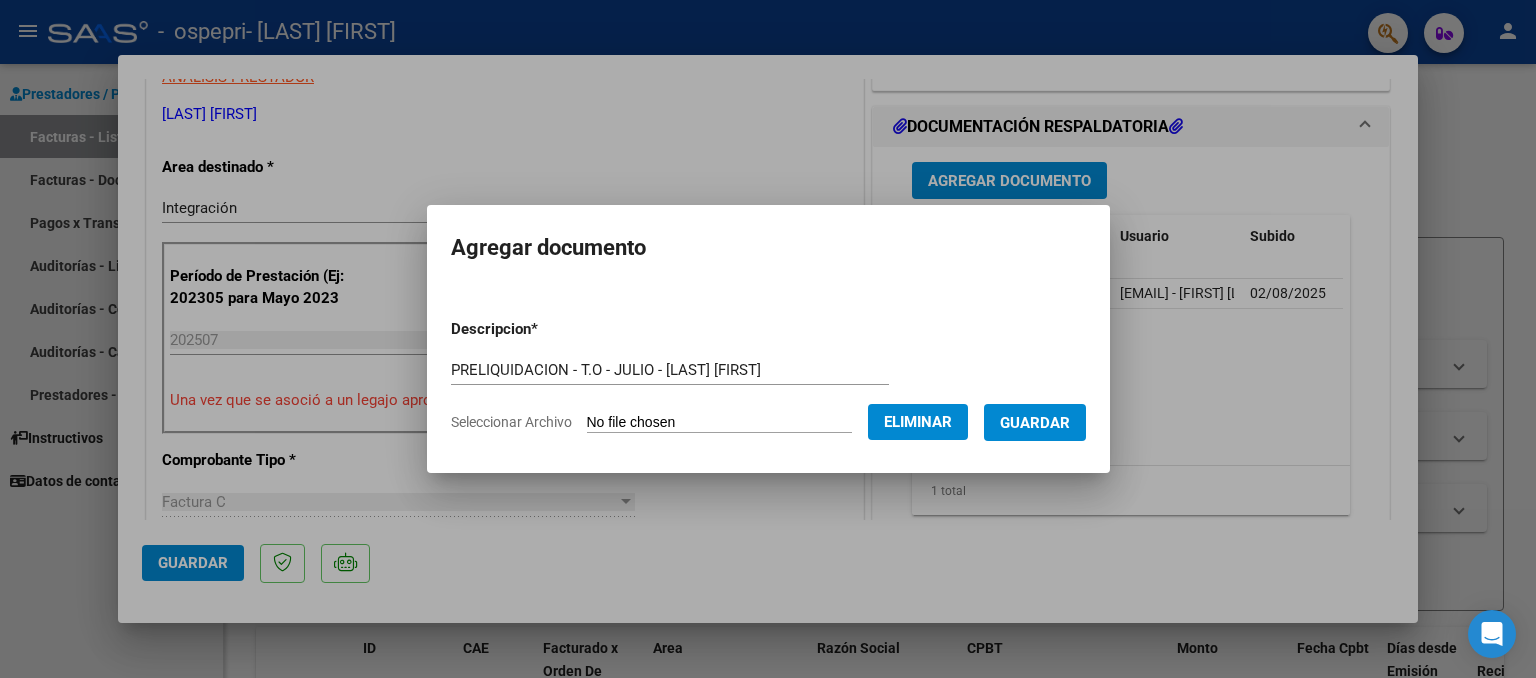 click on "Guardar" at bounding box center [1035, 423] 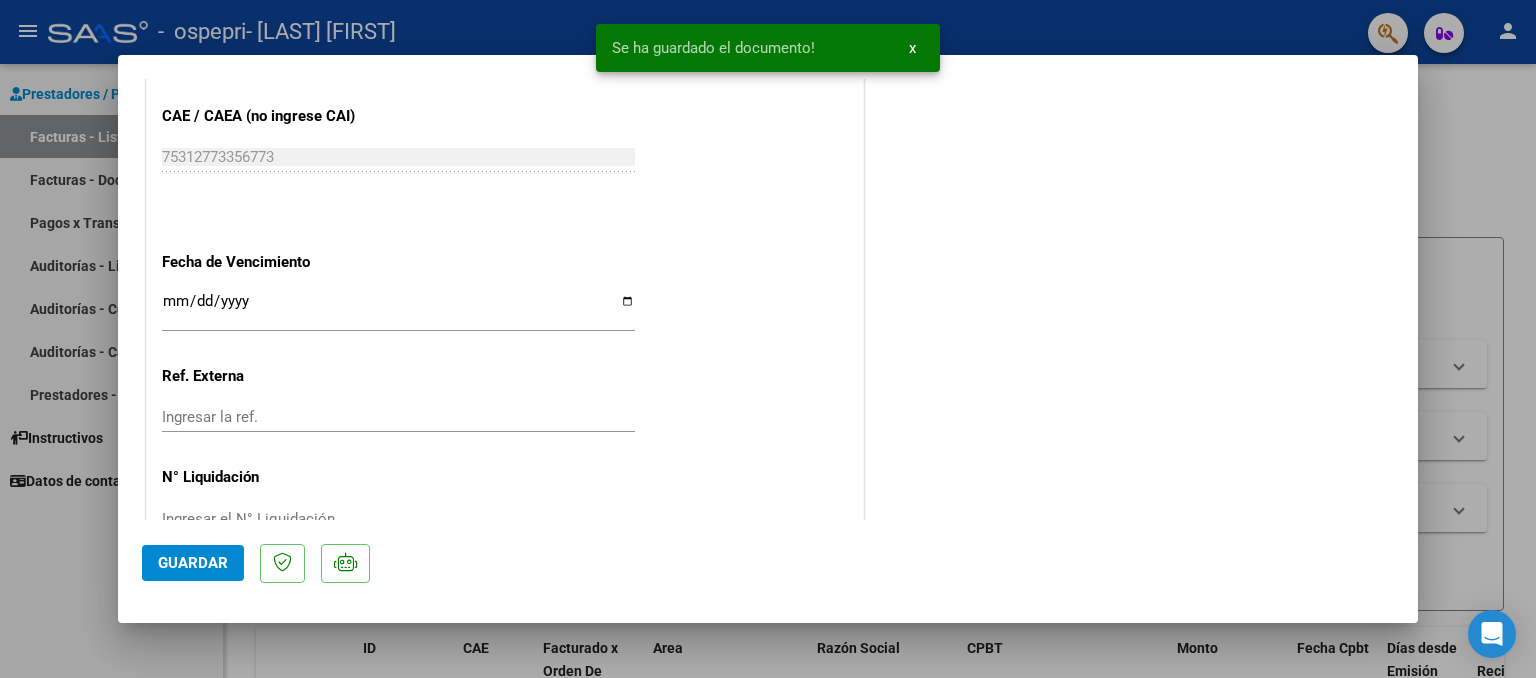 scroll, scrollTop: 1347, scrollLeft: 0, axis: vertical 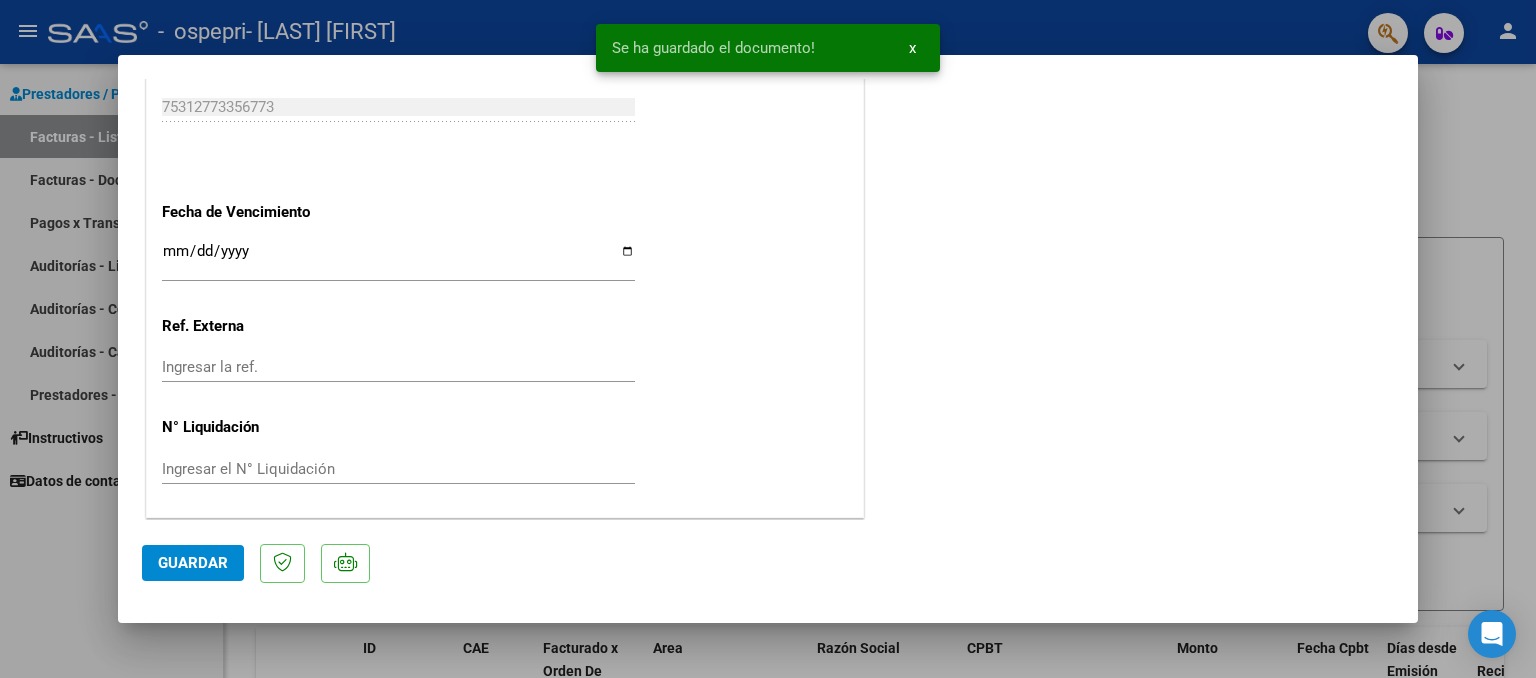 click on "Guardar" 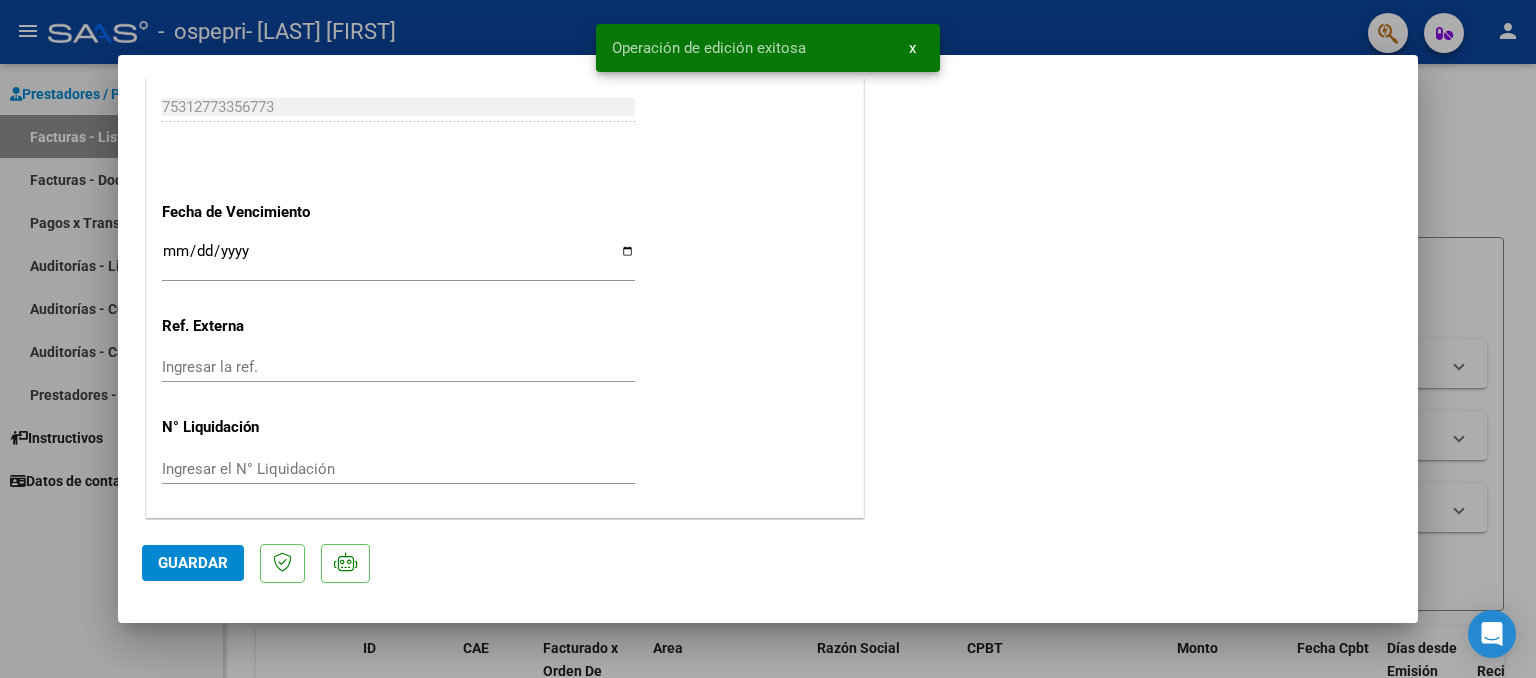 click at bounding box center (768, 339) 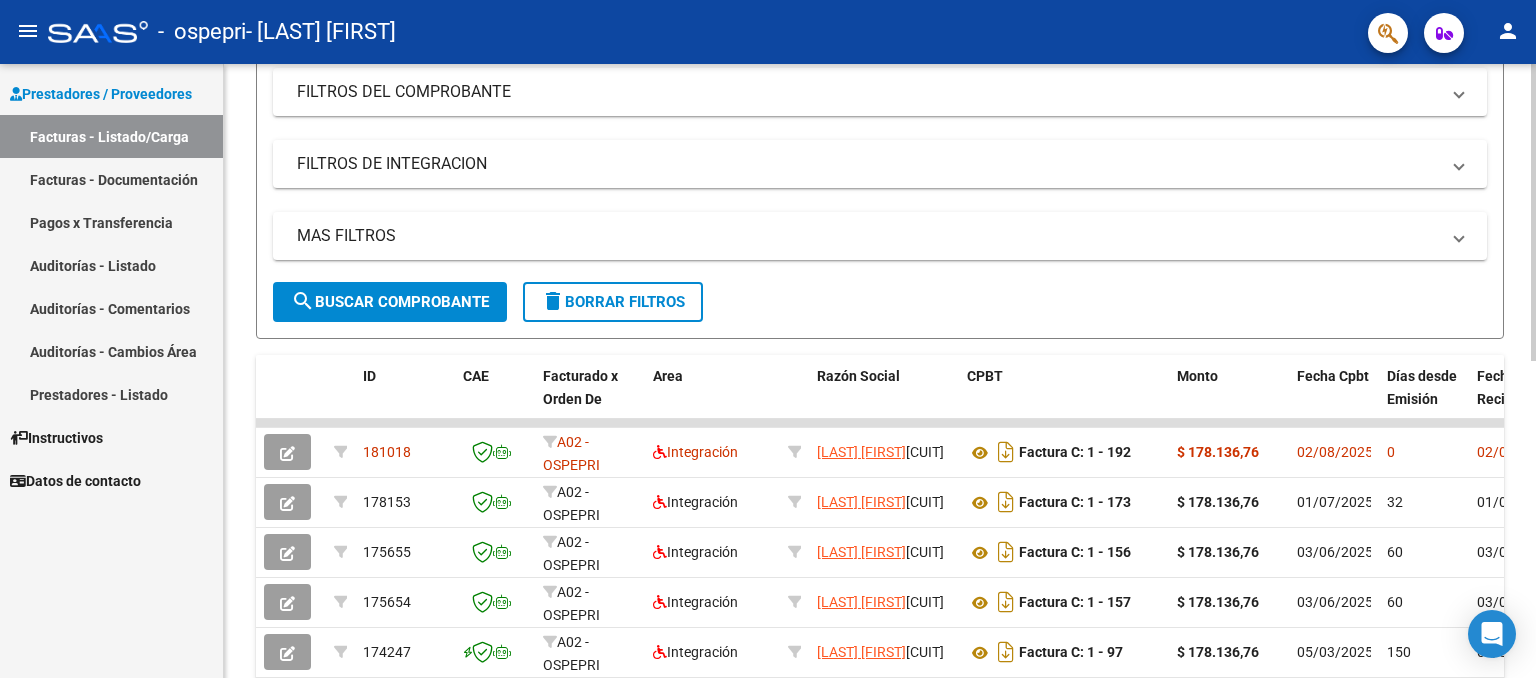 scroll, scrollTop: 296, scrollLeft: 0, axis: vertical 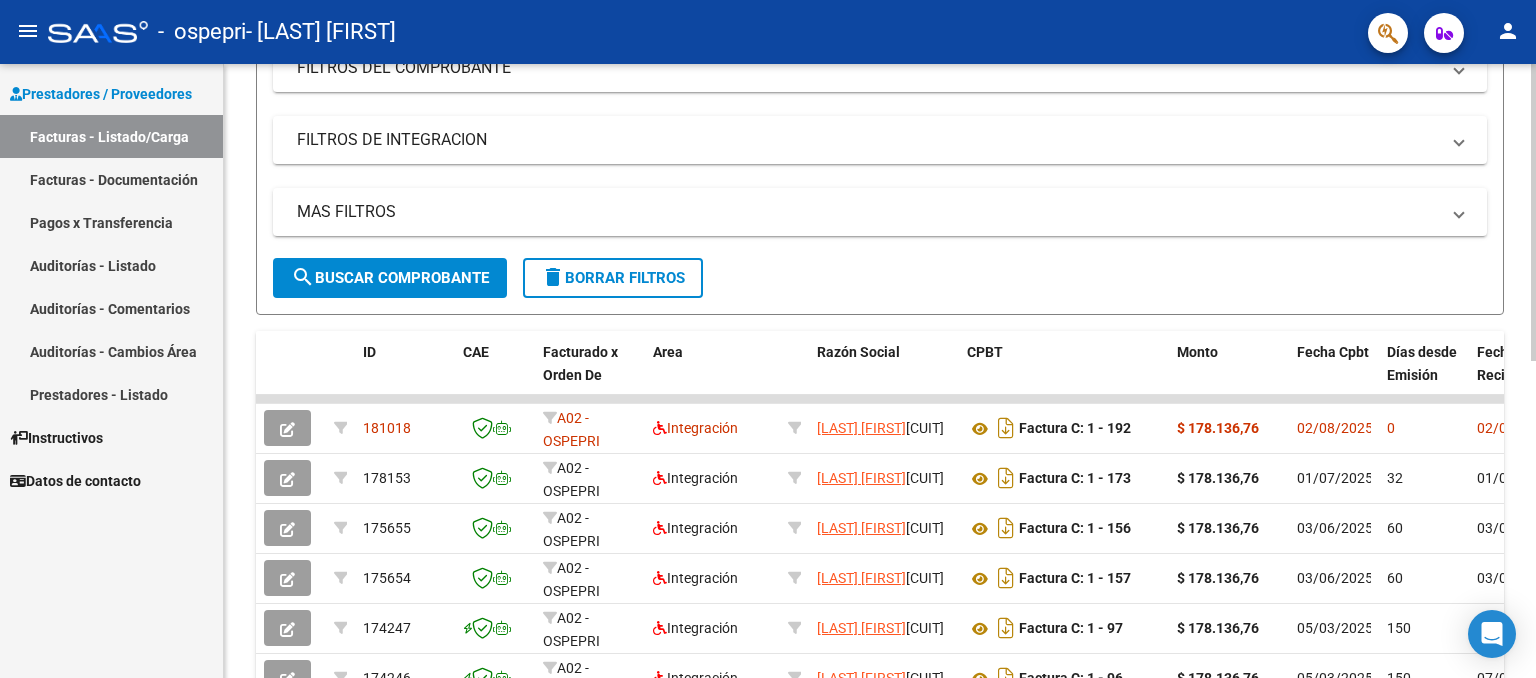 click 